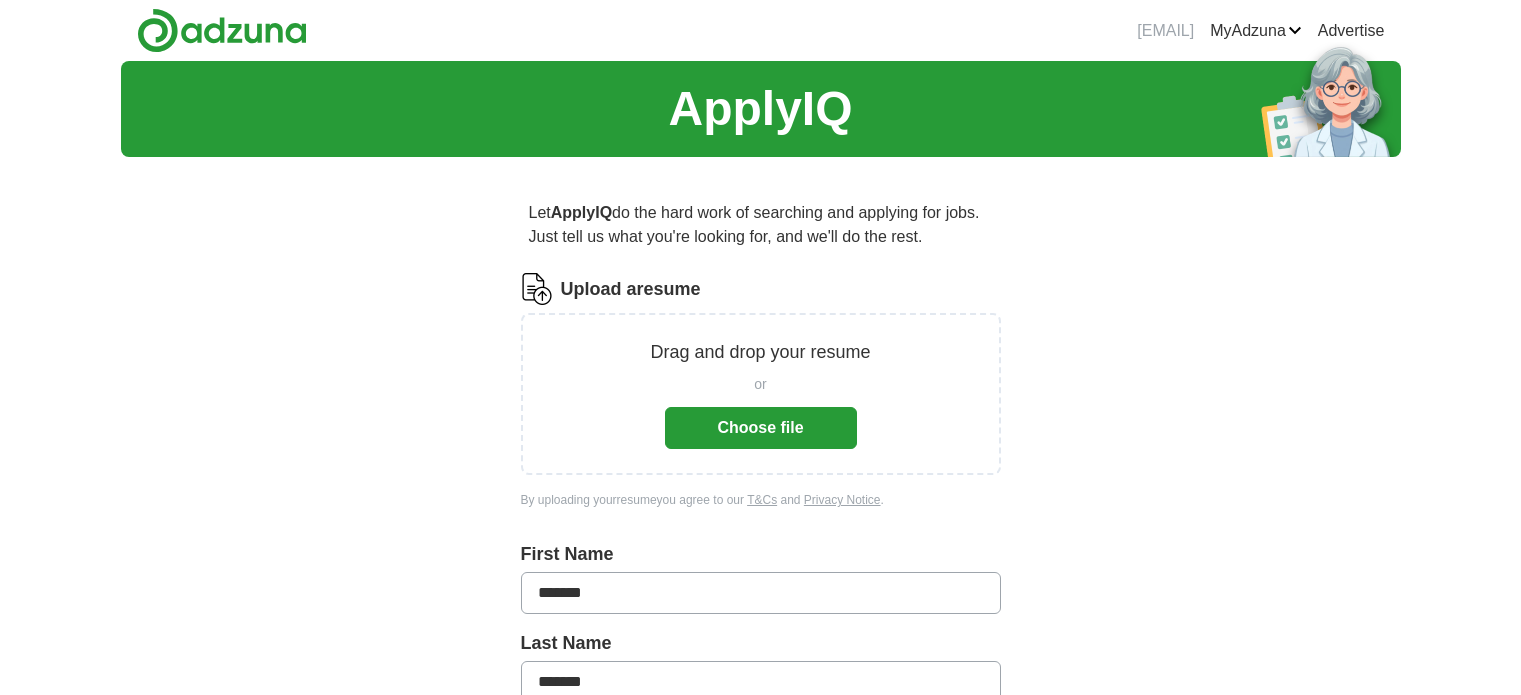 scroll, scrollTop: 0, scrollLeft: 0, axis: both 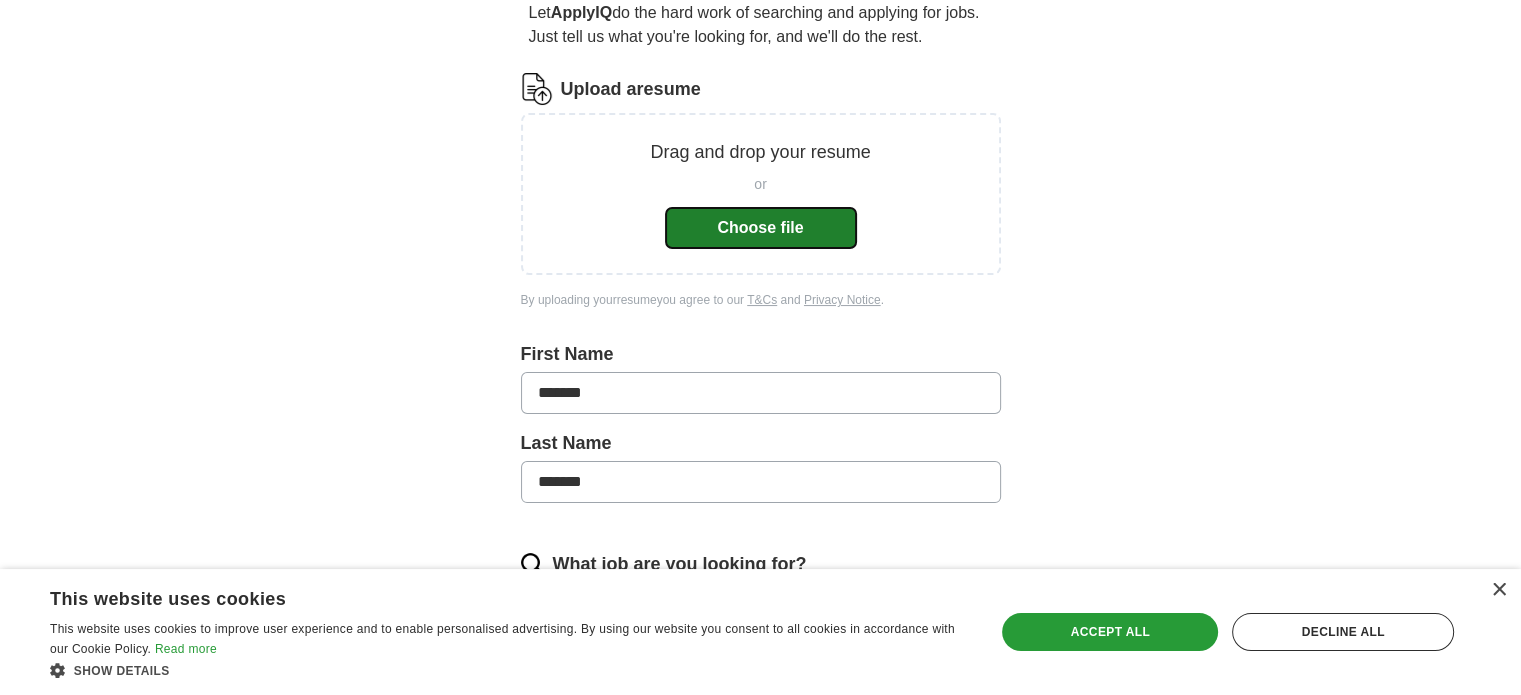 click on "Choose file" at bounding box center [761, 228] 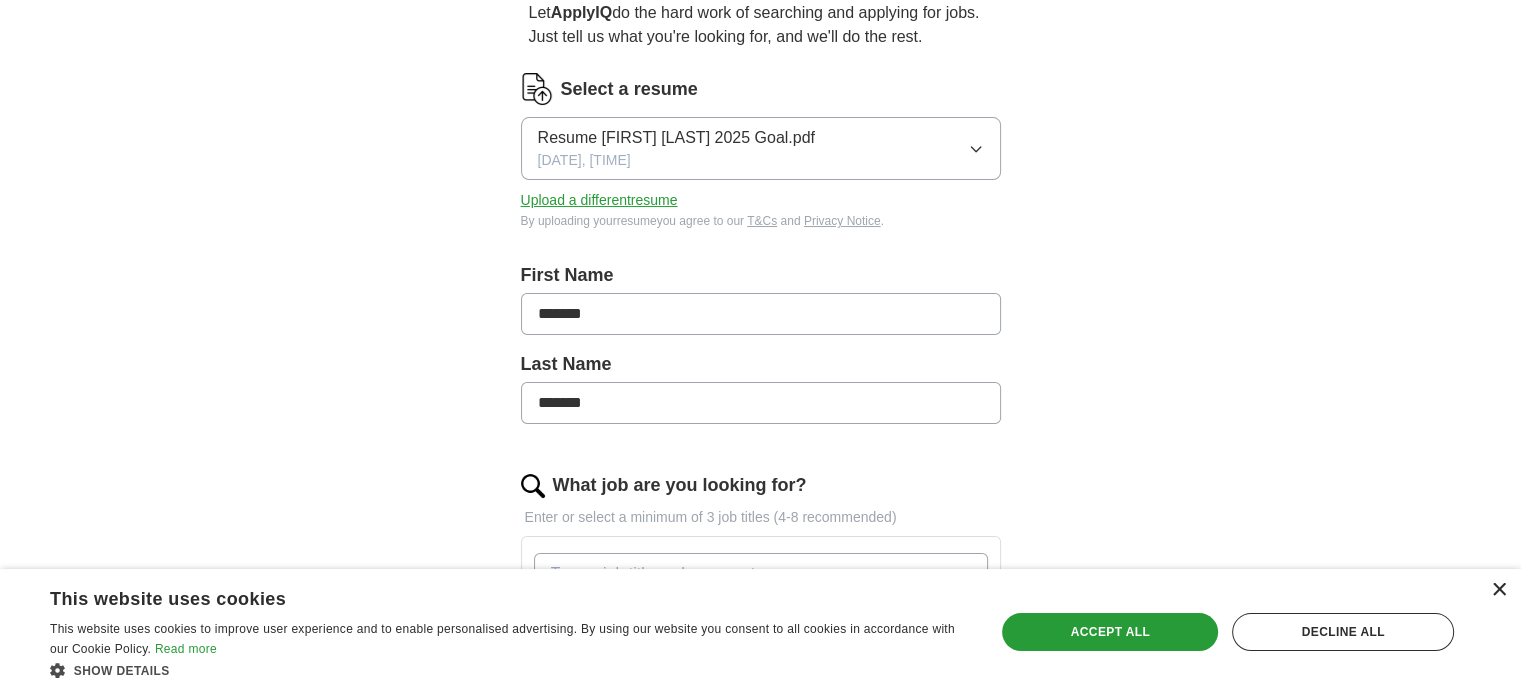 click on "×" at bounding box center [1498, 590] 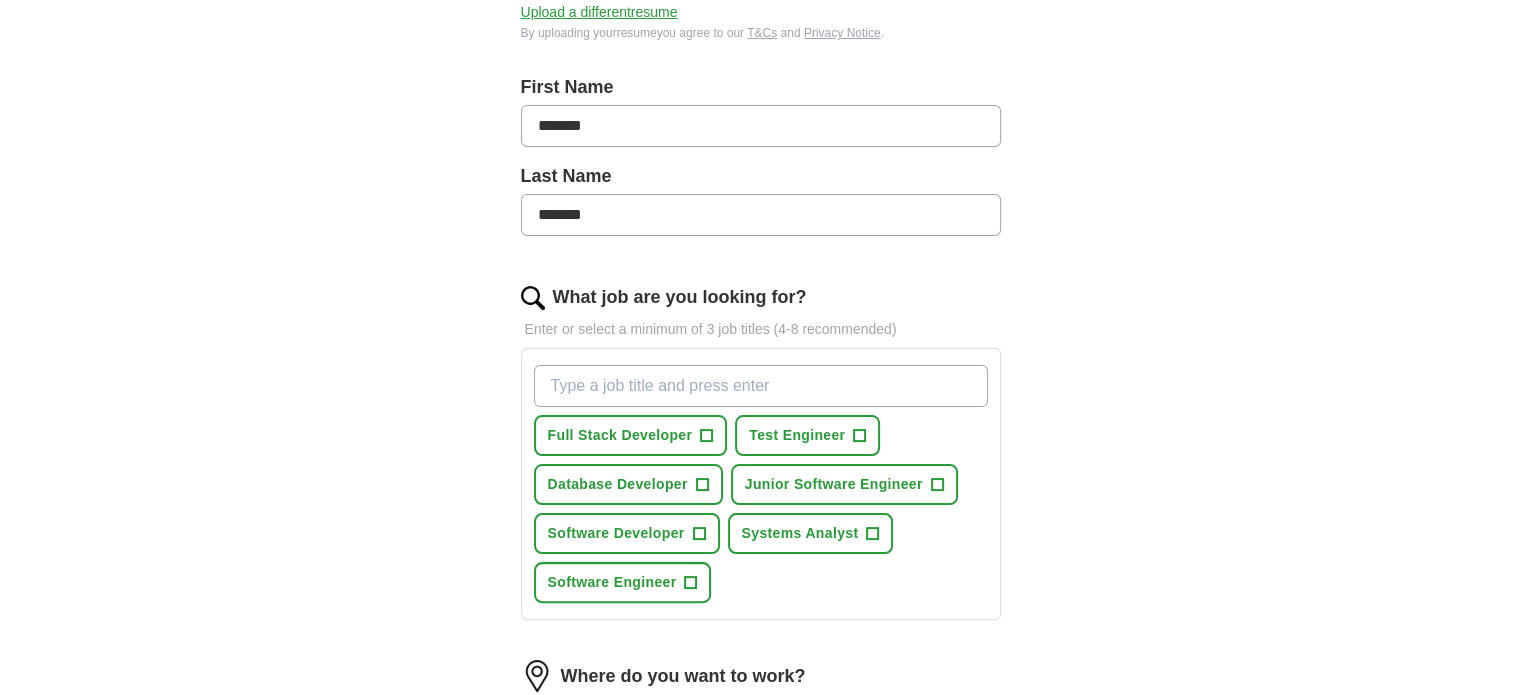 scroll, scrollTop: 400, scrollLeft: 0, axis: vertical 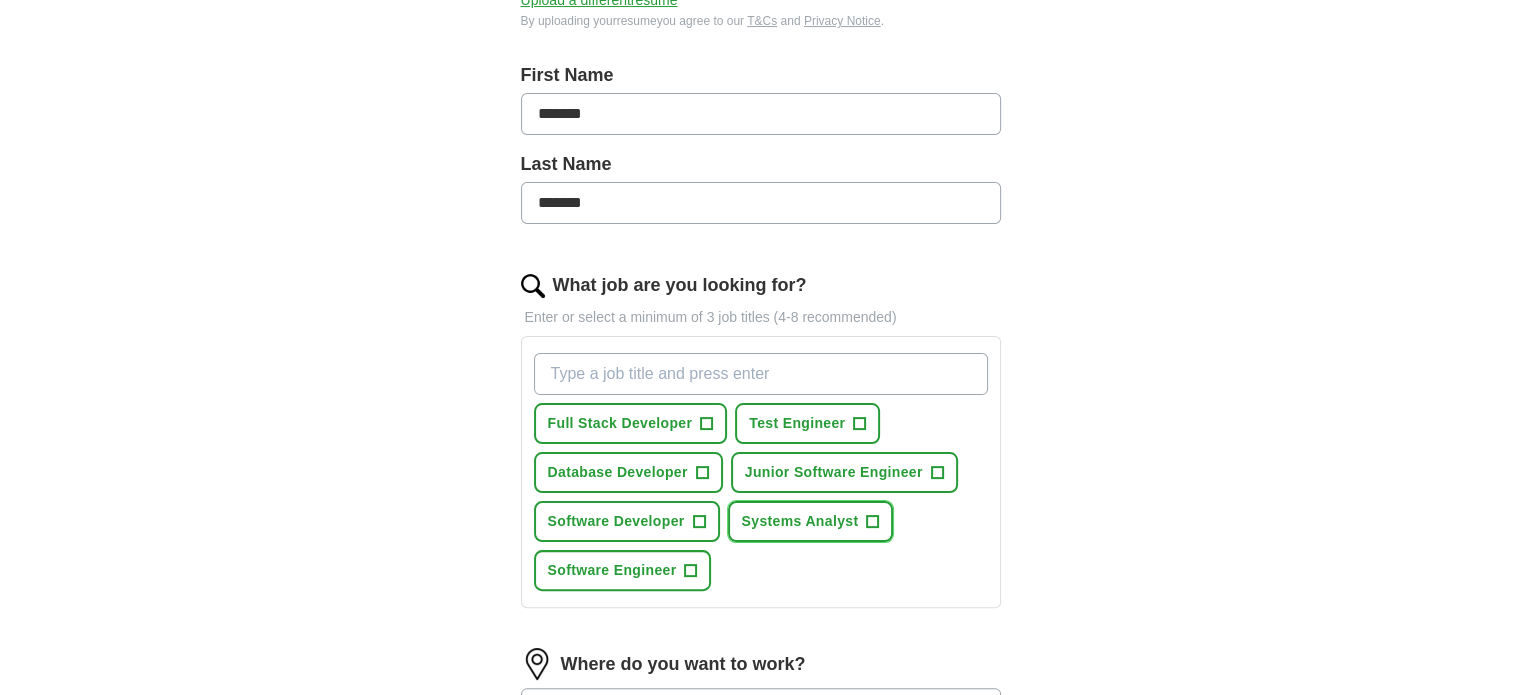 click on "Systems Analyst +" at bounding box center [811, 521] 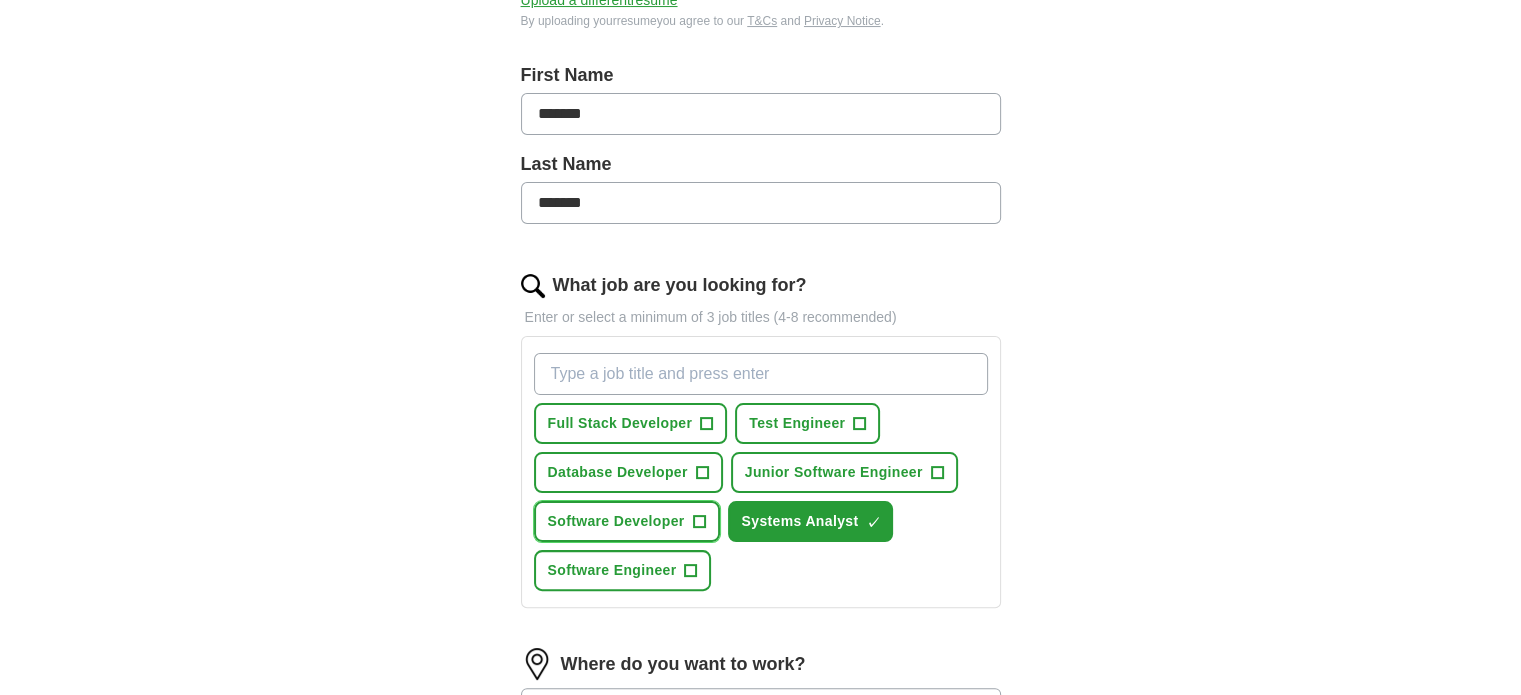 click on "Software Developer +" at bounding box center [627, 521] 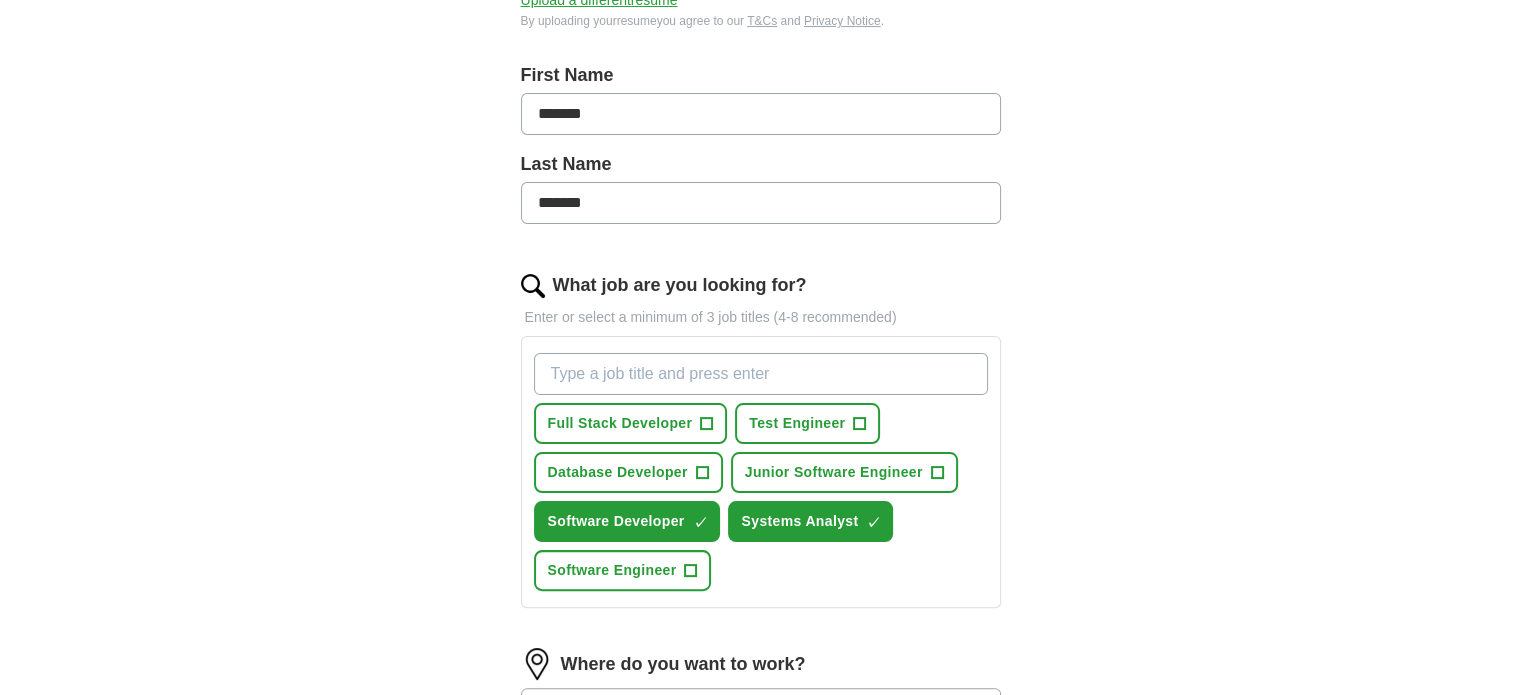 click on "Software Engineer +" at bounding box center [623, 570] 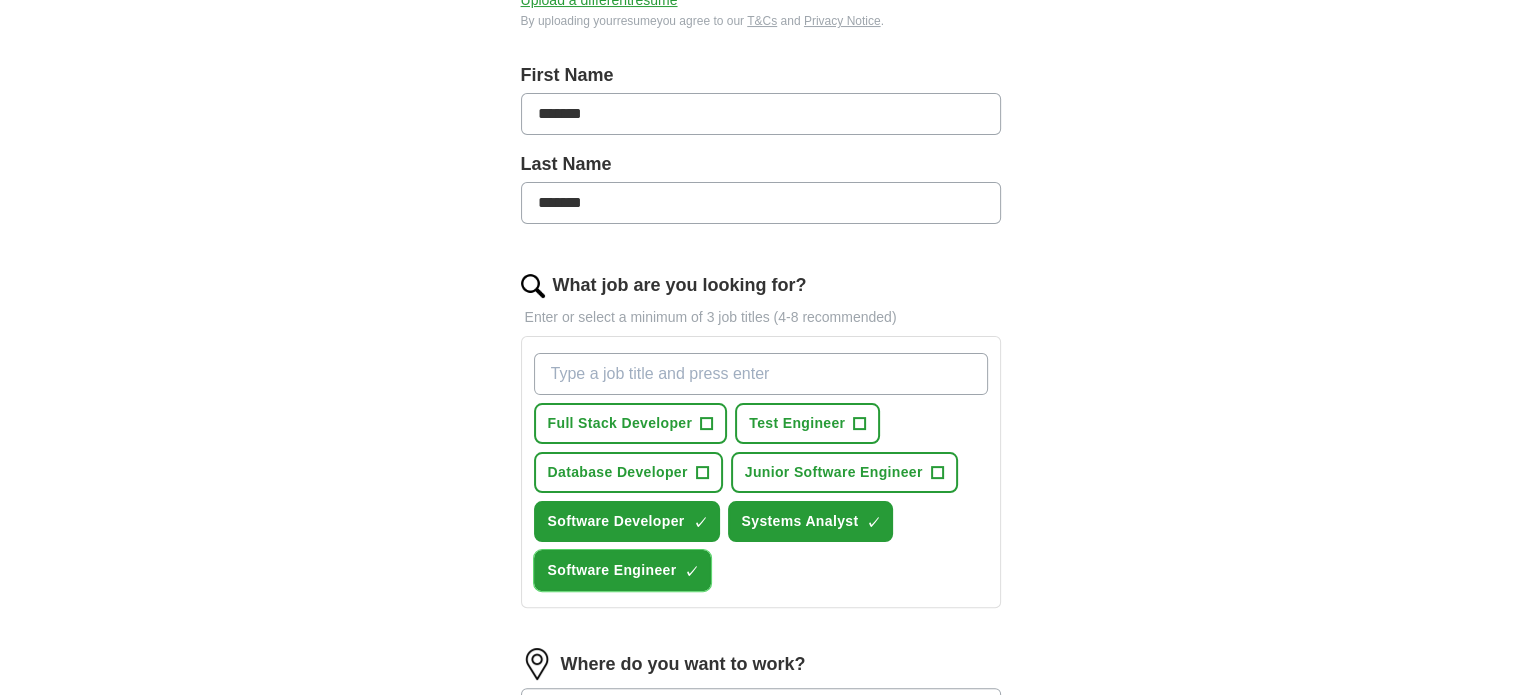 click on "×" at bounding box center [0, 0] 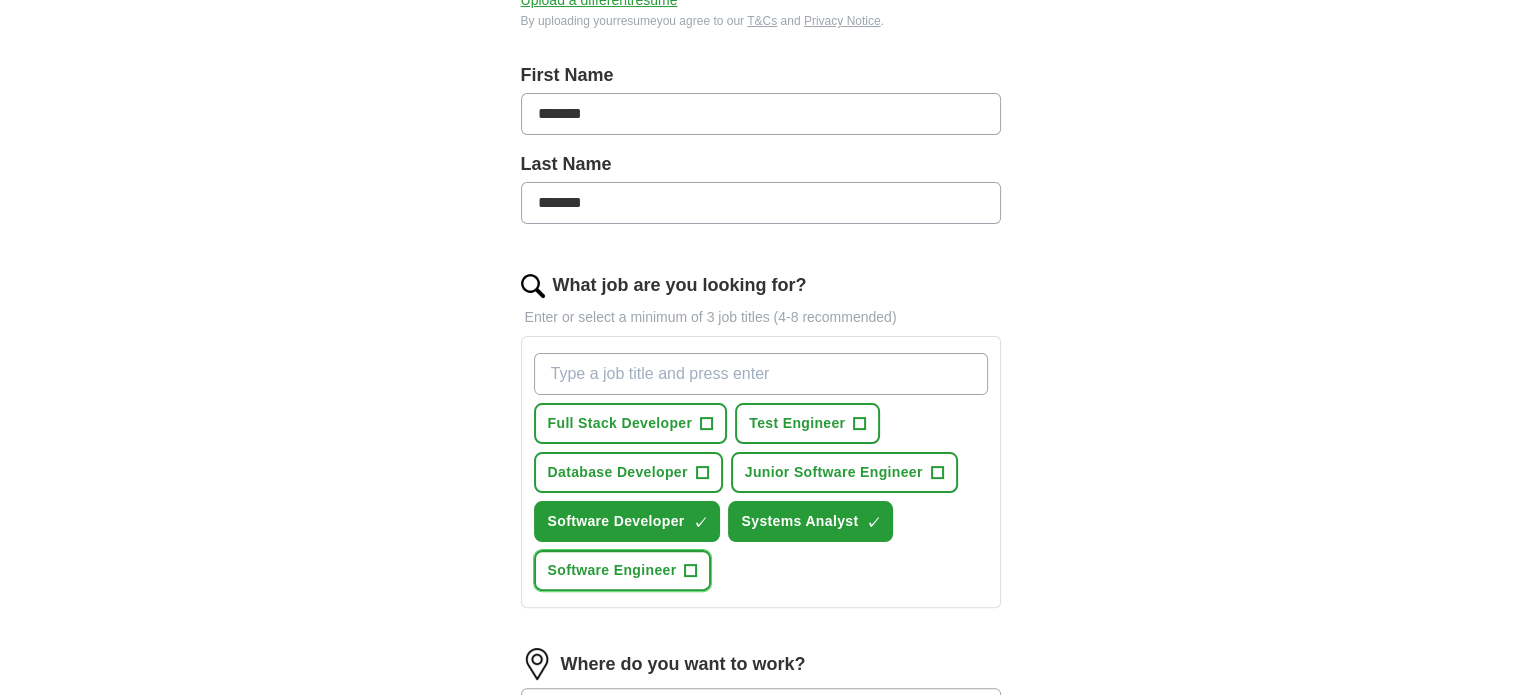 click on "+" at bounding box center [691, 571] 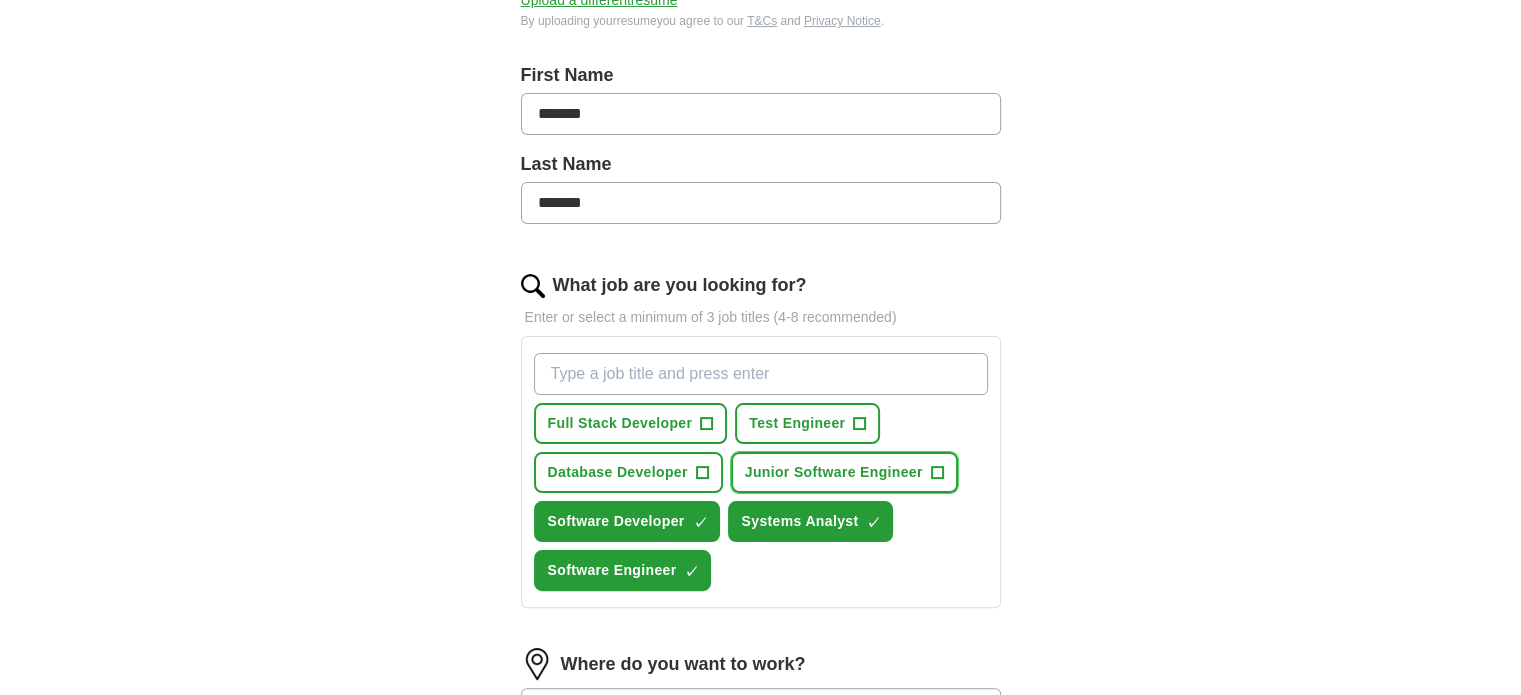 click on "Junior Software Engineer +" at bounding box center [844, 472] 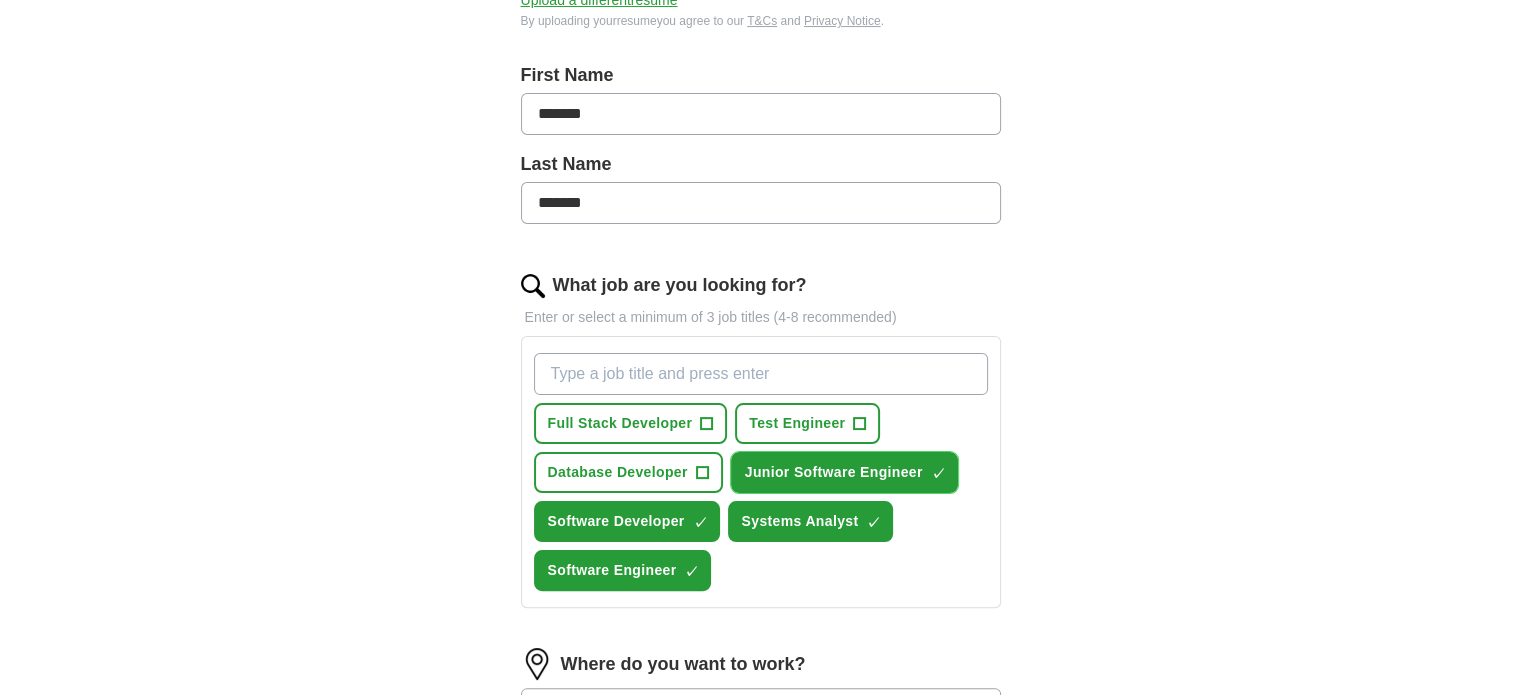 click on "Test Engineer +" at bounding box center (807, 423) 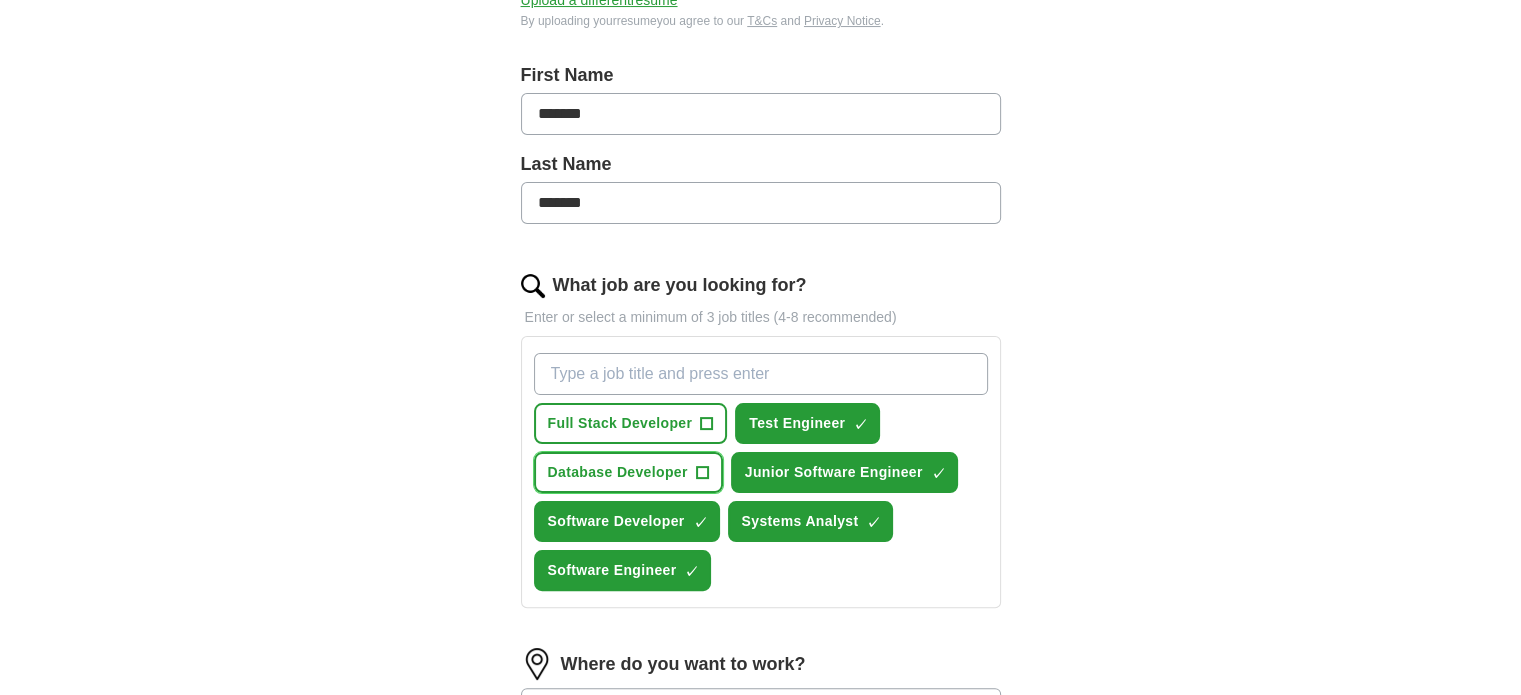 click on "+" at bounding box center (702, 473) 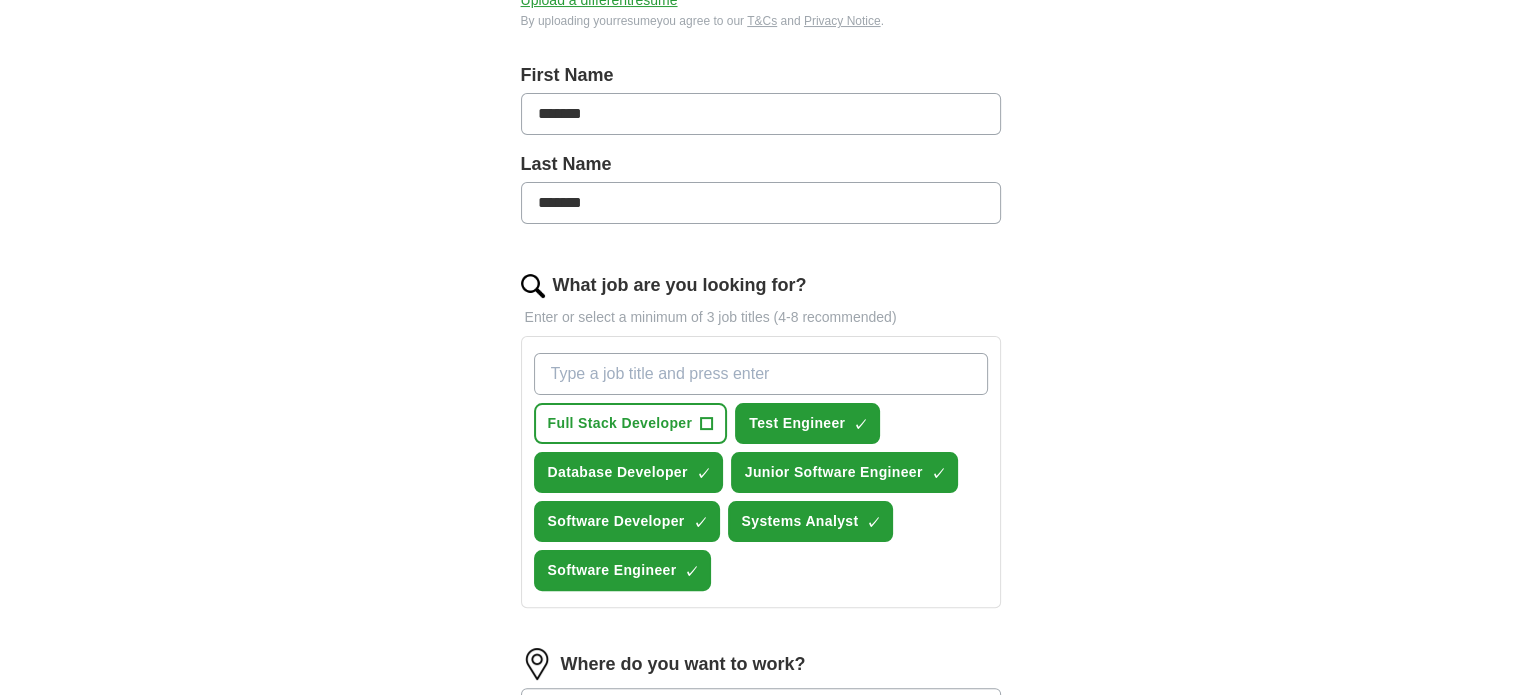 click on "Full Stack Developer +" at bounding box center (631, 423) 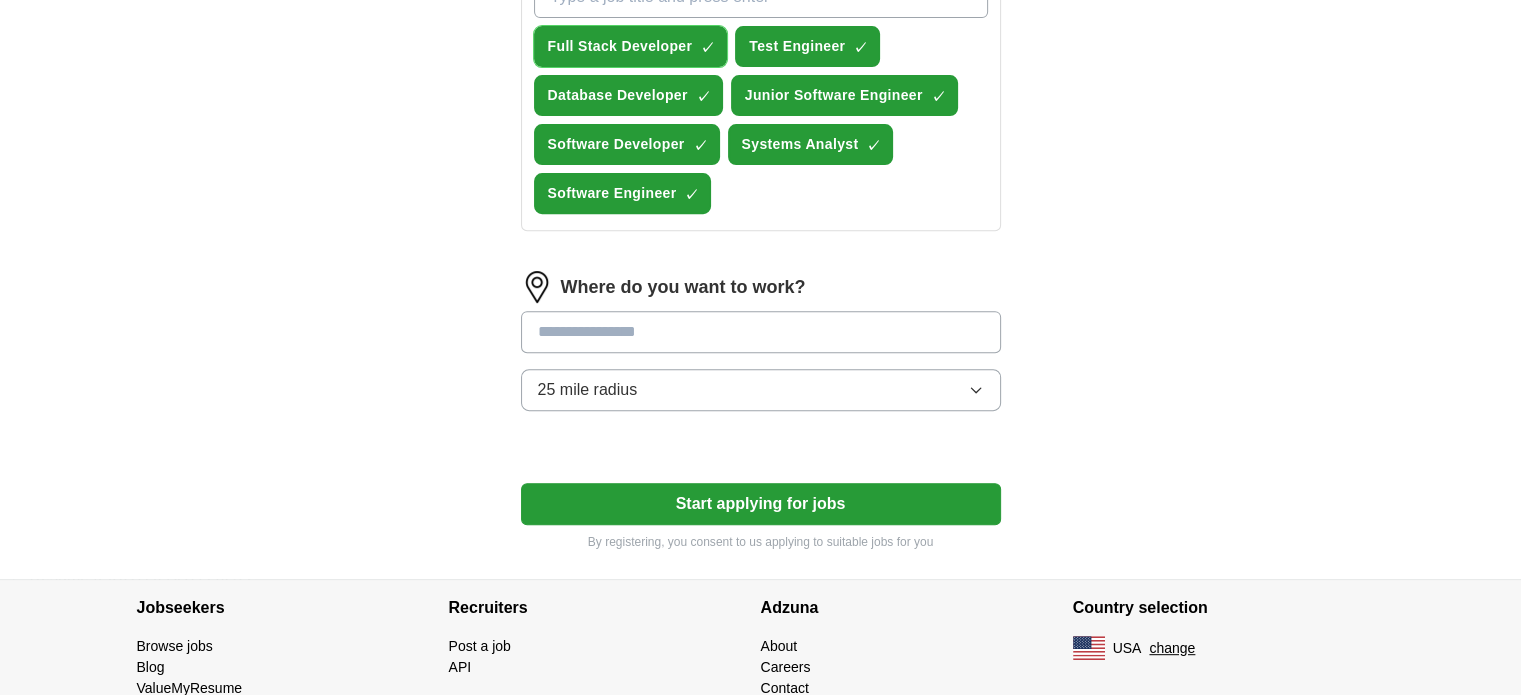 scroll, scrollTop: 780, scrollLeft: 0, axis: vertical 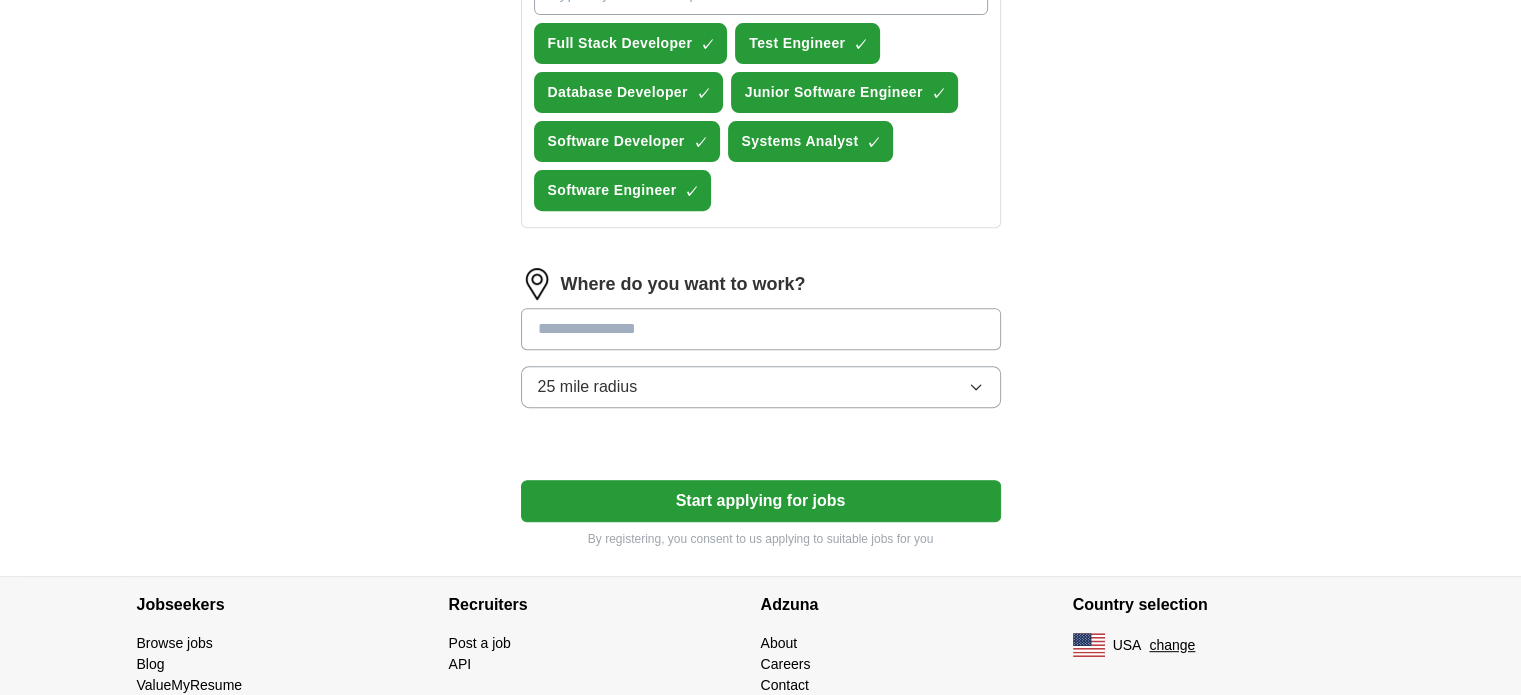 click at bounding box center [761, 329] 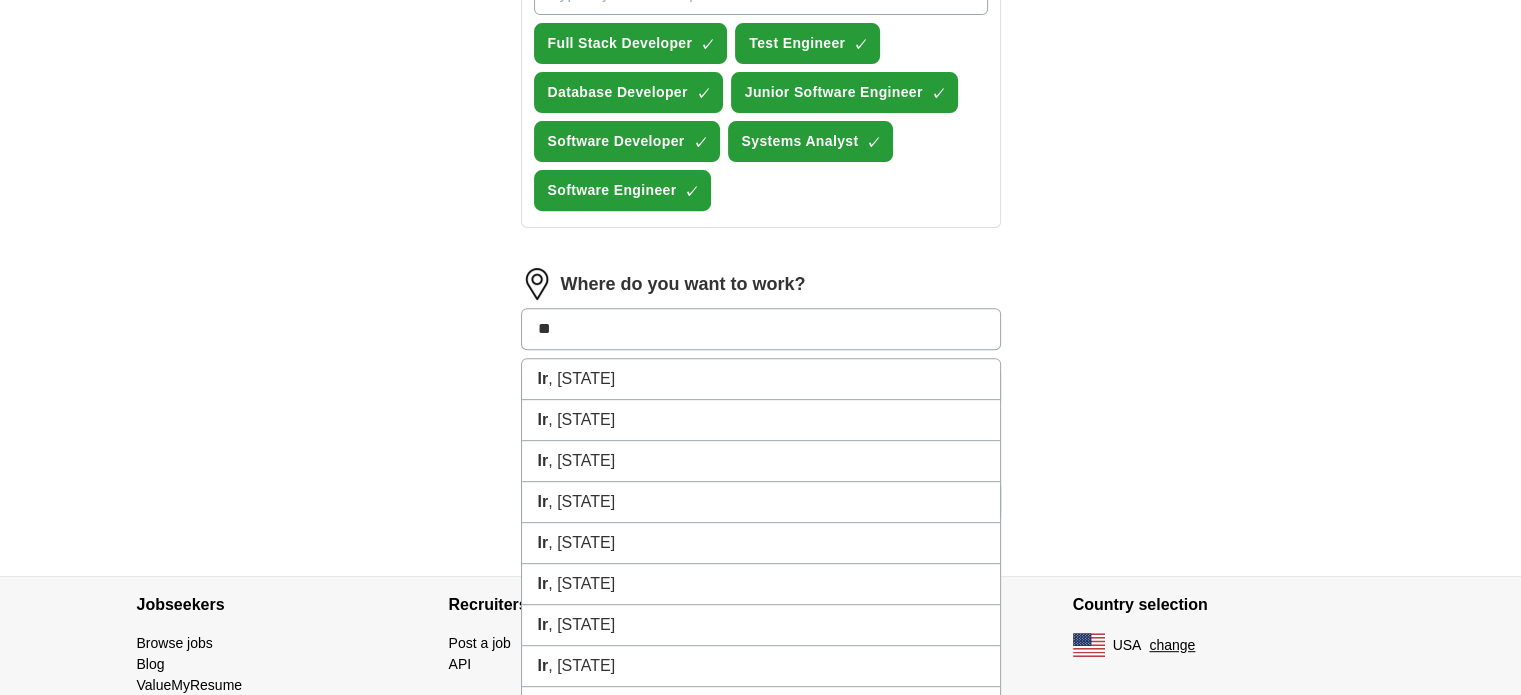 type on "***" 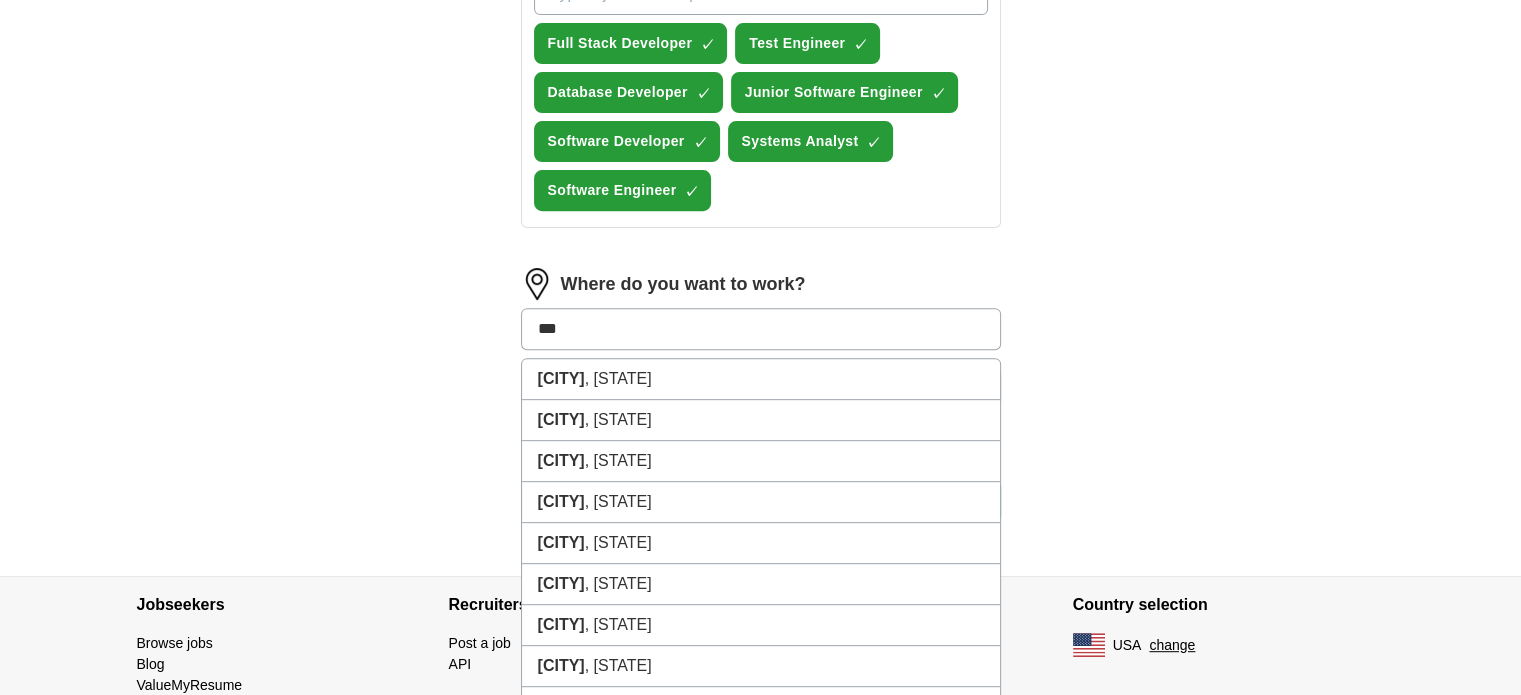 click on "[CITY], [STATE]" at bounding box center (761, 379) 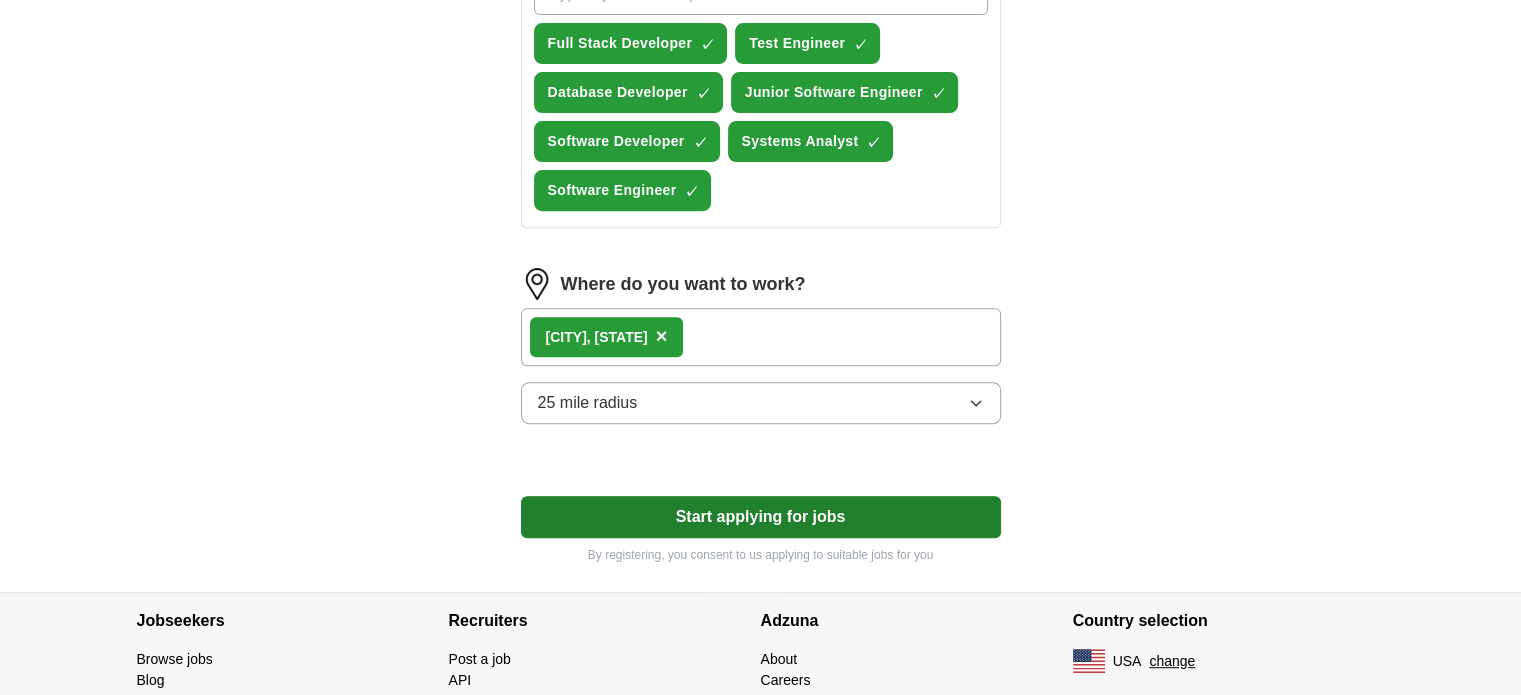click on "Start applying for jobs" at bounding box center (761, 517) 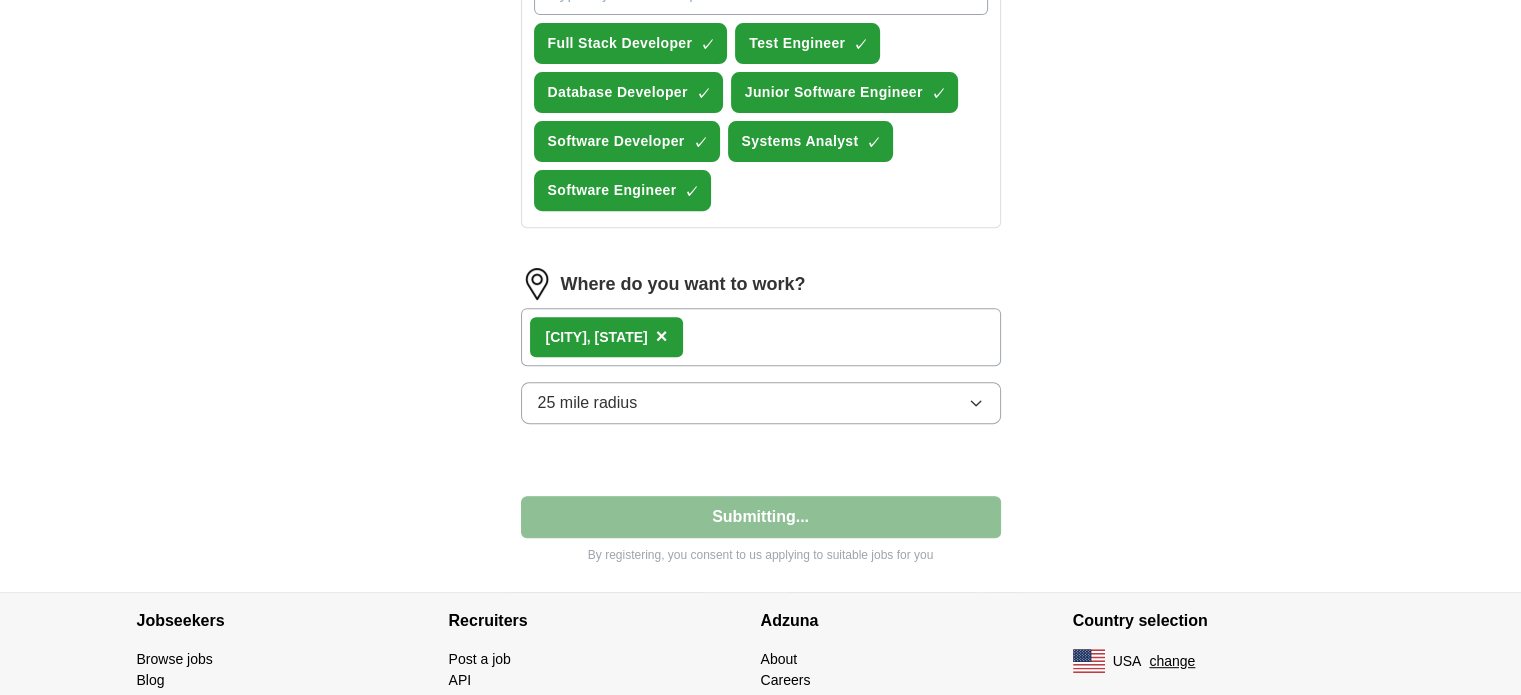 select on "**" 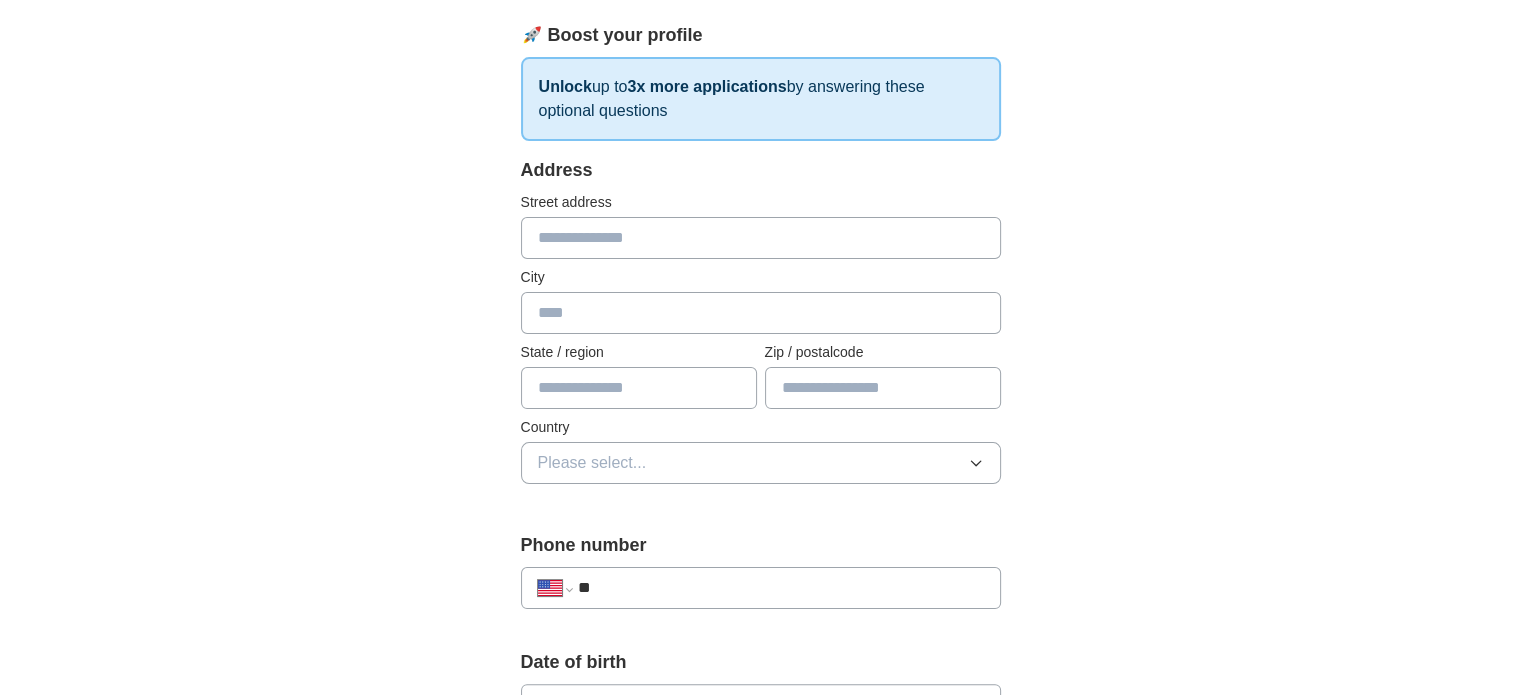 scroll, scrollTop: 267, scrollLeft: 0, axis: vertical 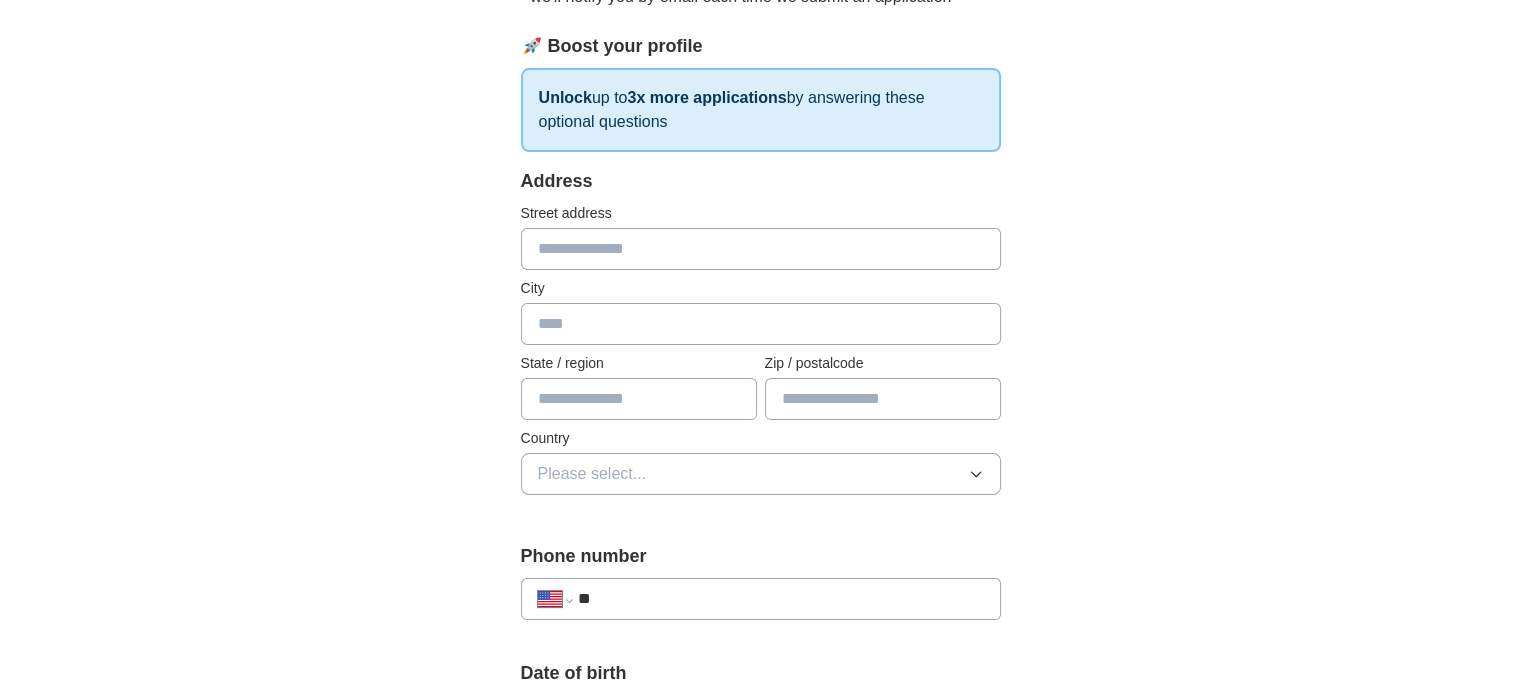 click at bounding box center [761, 249] 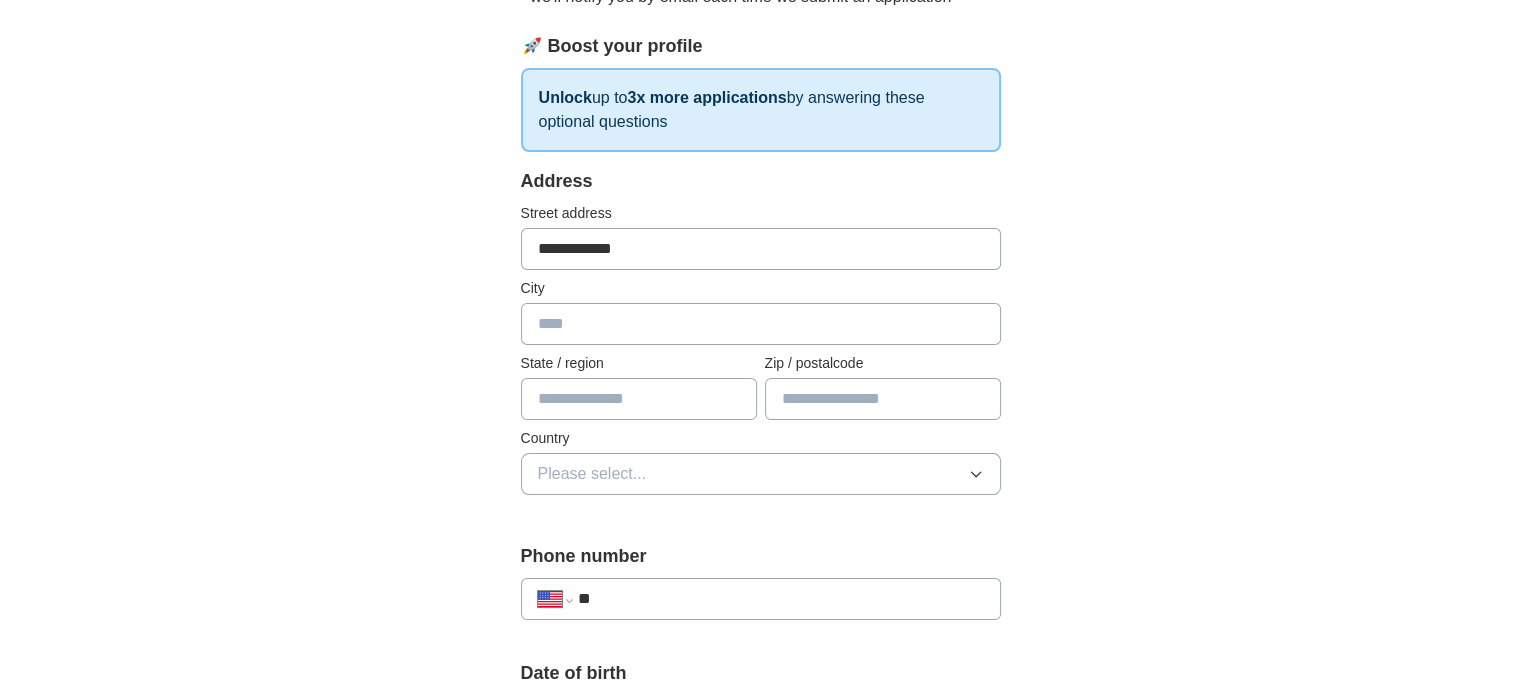type on "******" 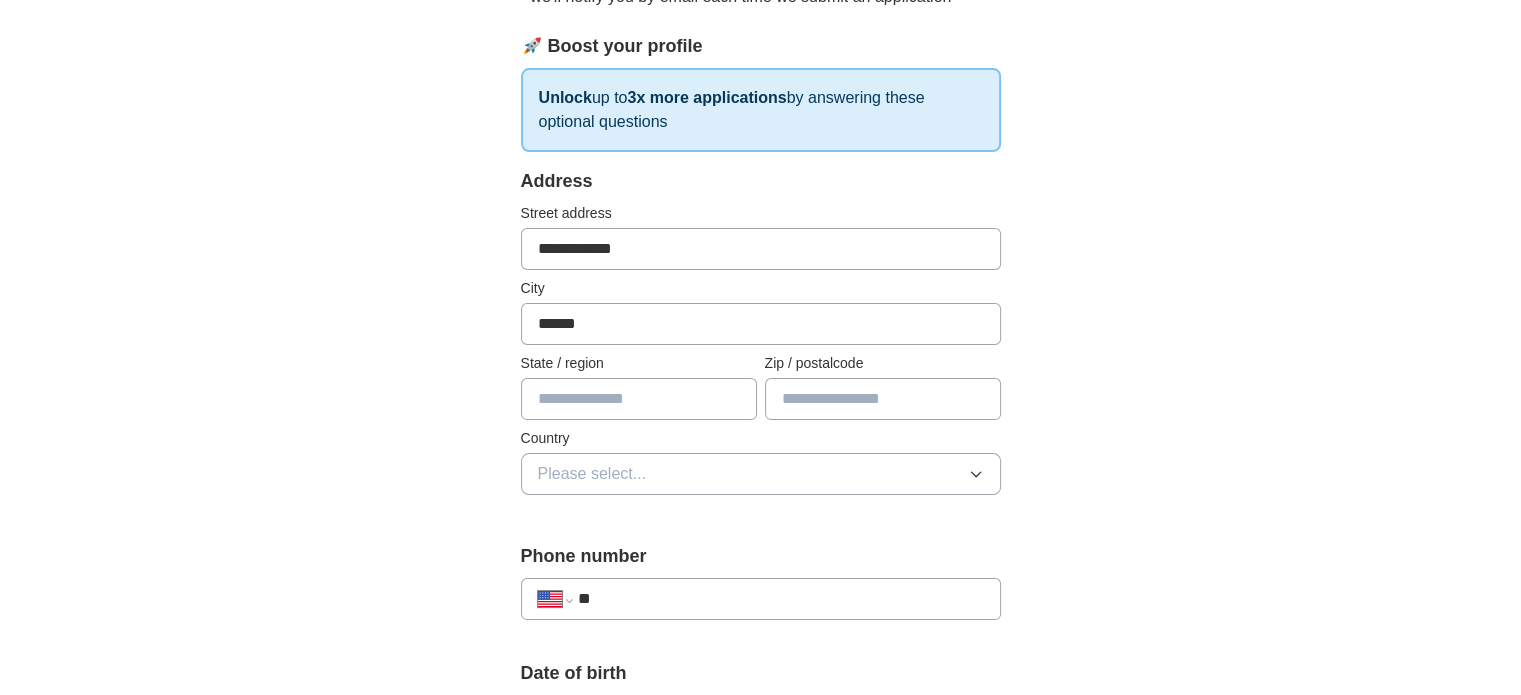 type on "**" 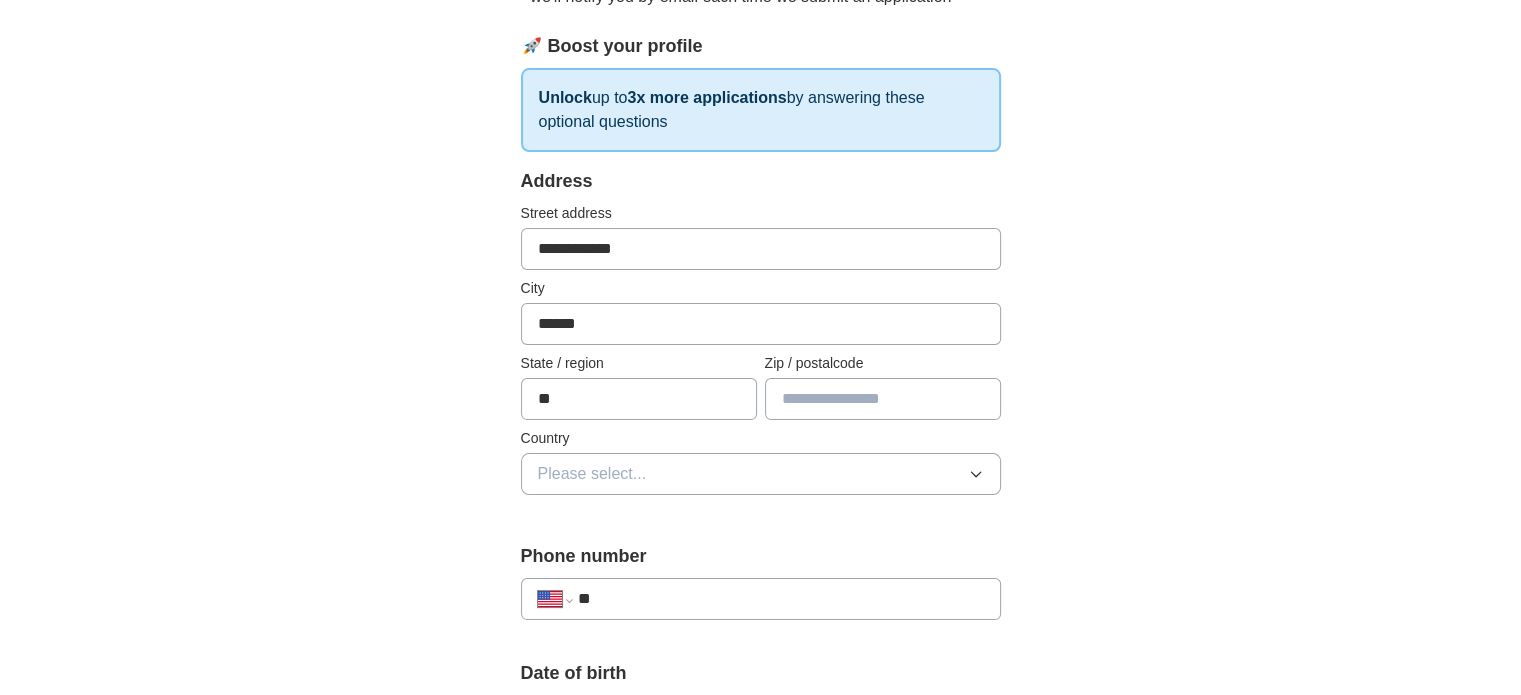 type on "*****" 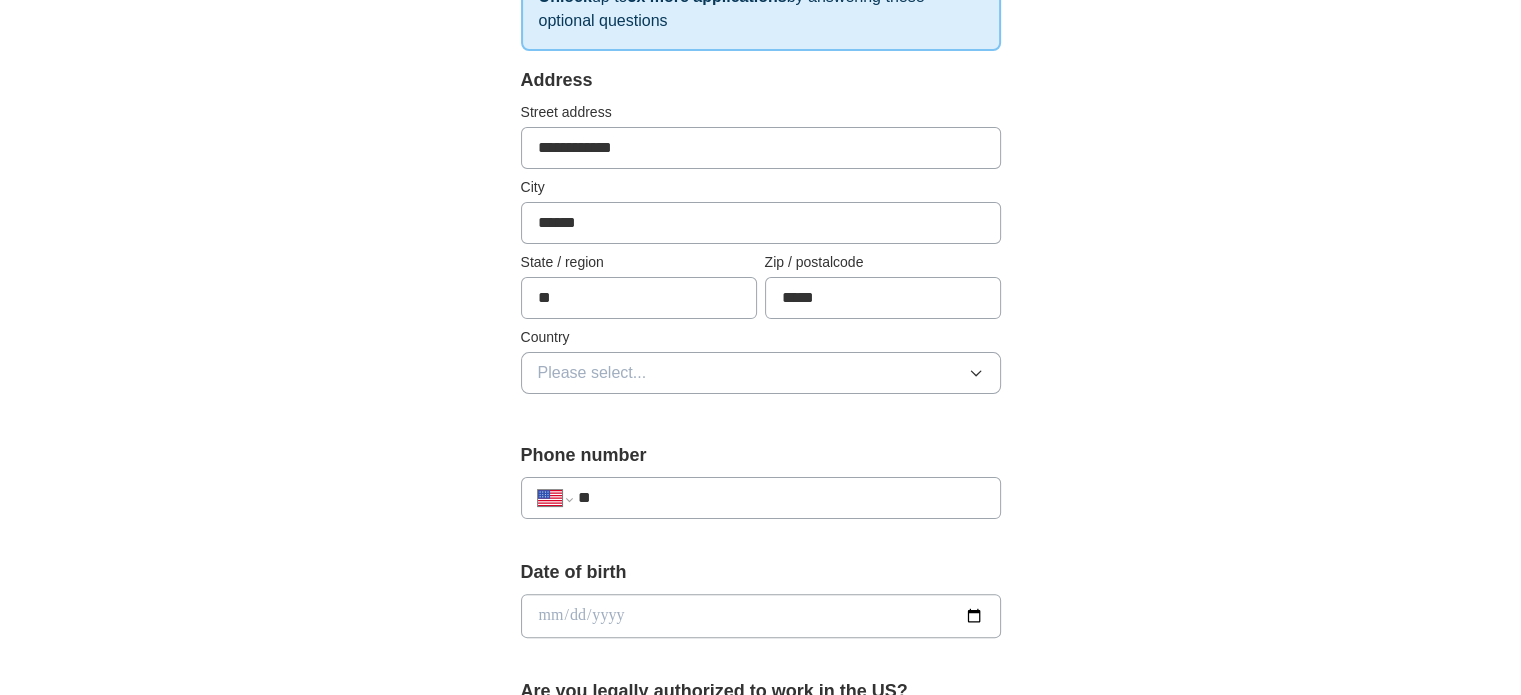 scroll, scrollTop: 373, scrollLeft: 0, axis: vertical 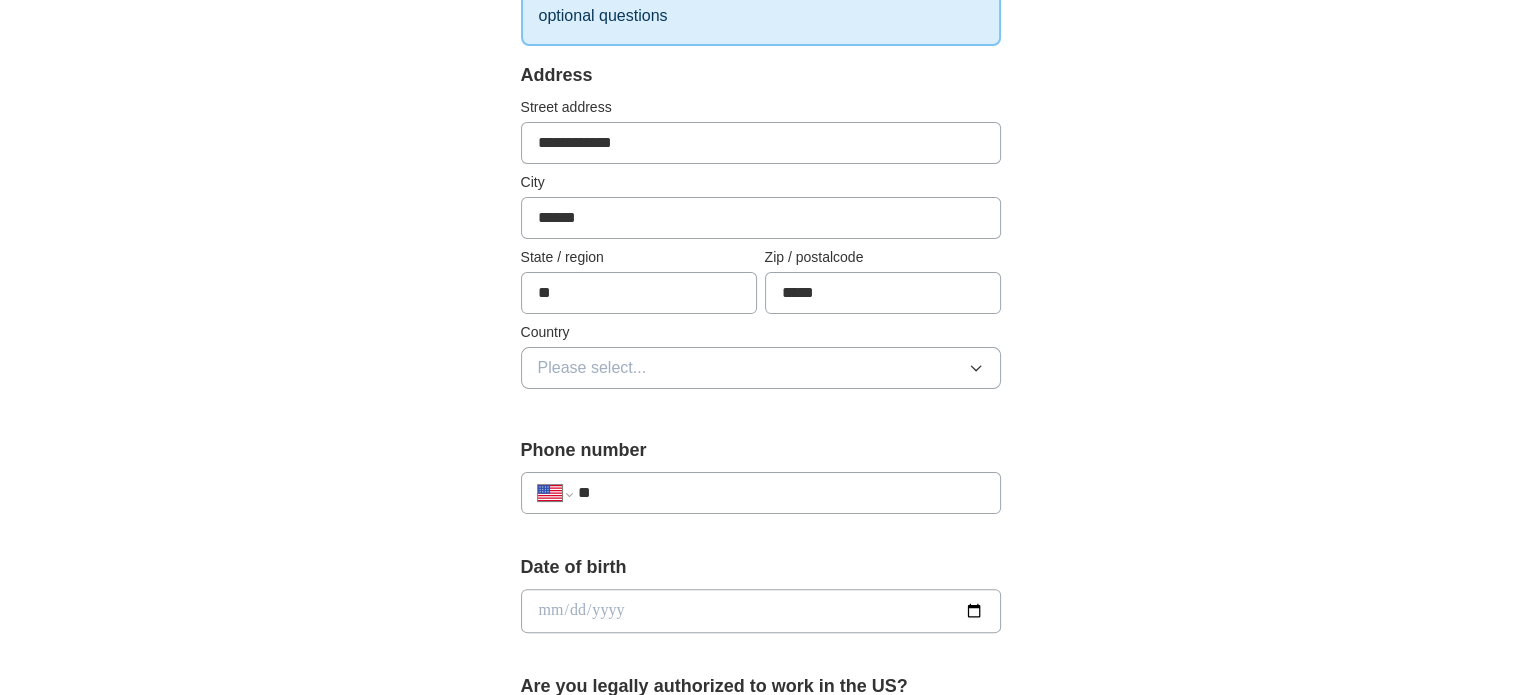 click on "Please select..." at bounding box center (761, 368) 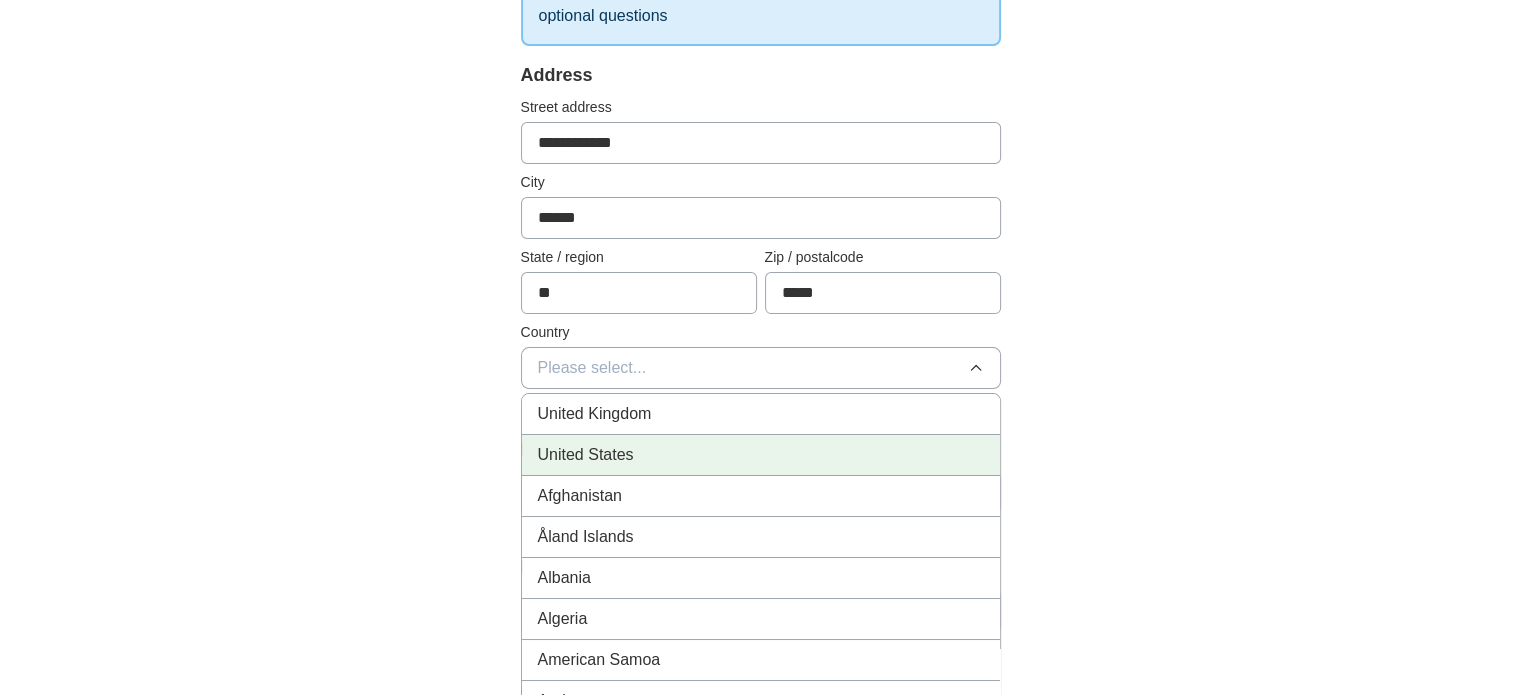 click on "United States" at bounding box center (761, 455) 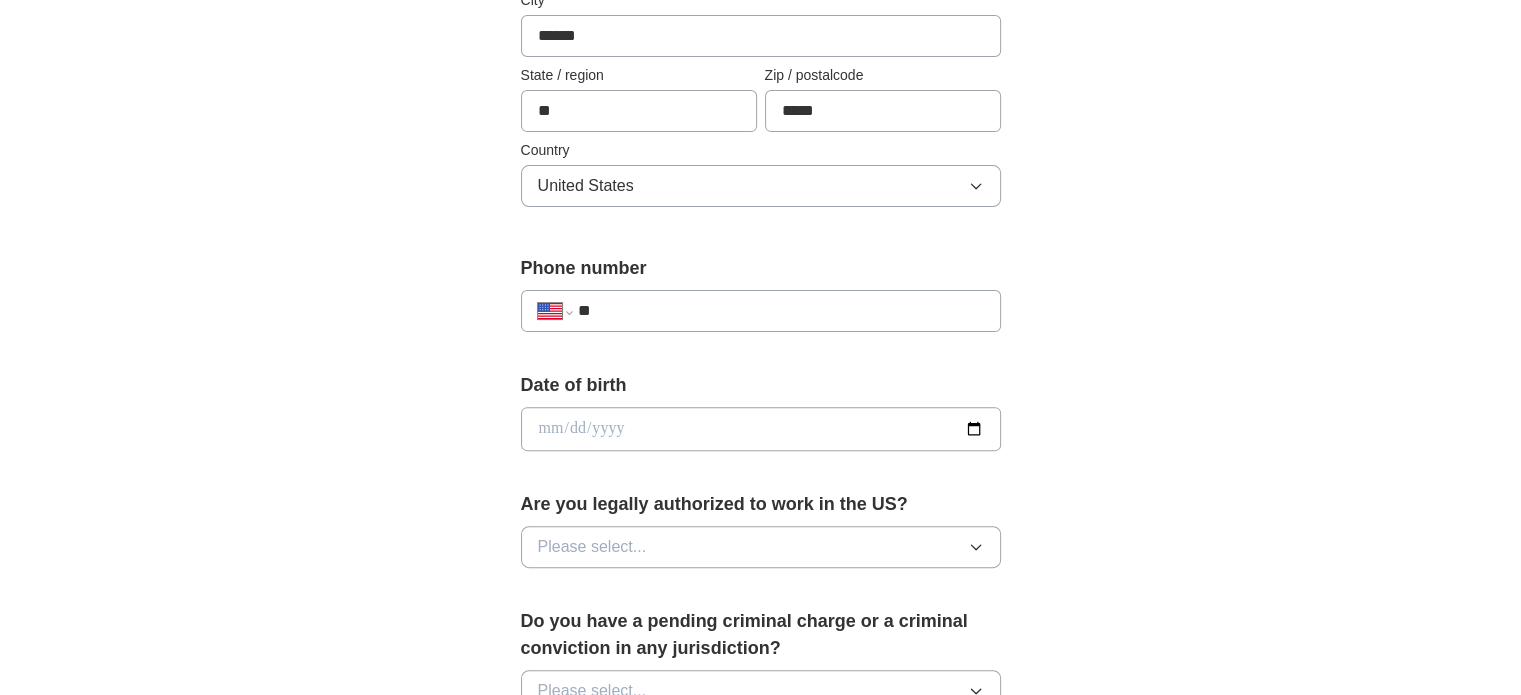 scroll, scrollTop: 583, scrollLeft: 0, axis: vertical 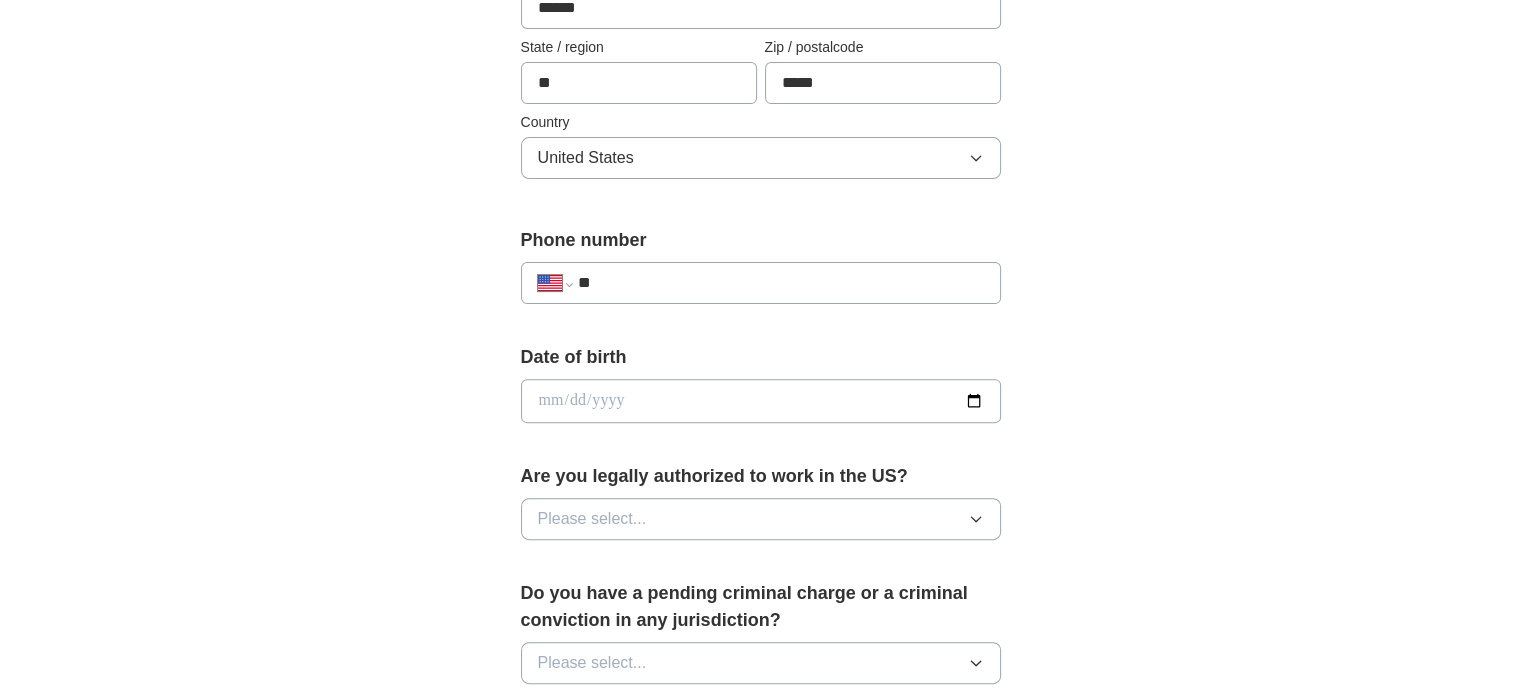 click on "**" at bounding box center (780, 283) 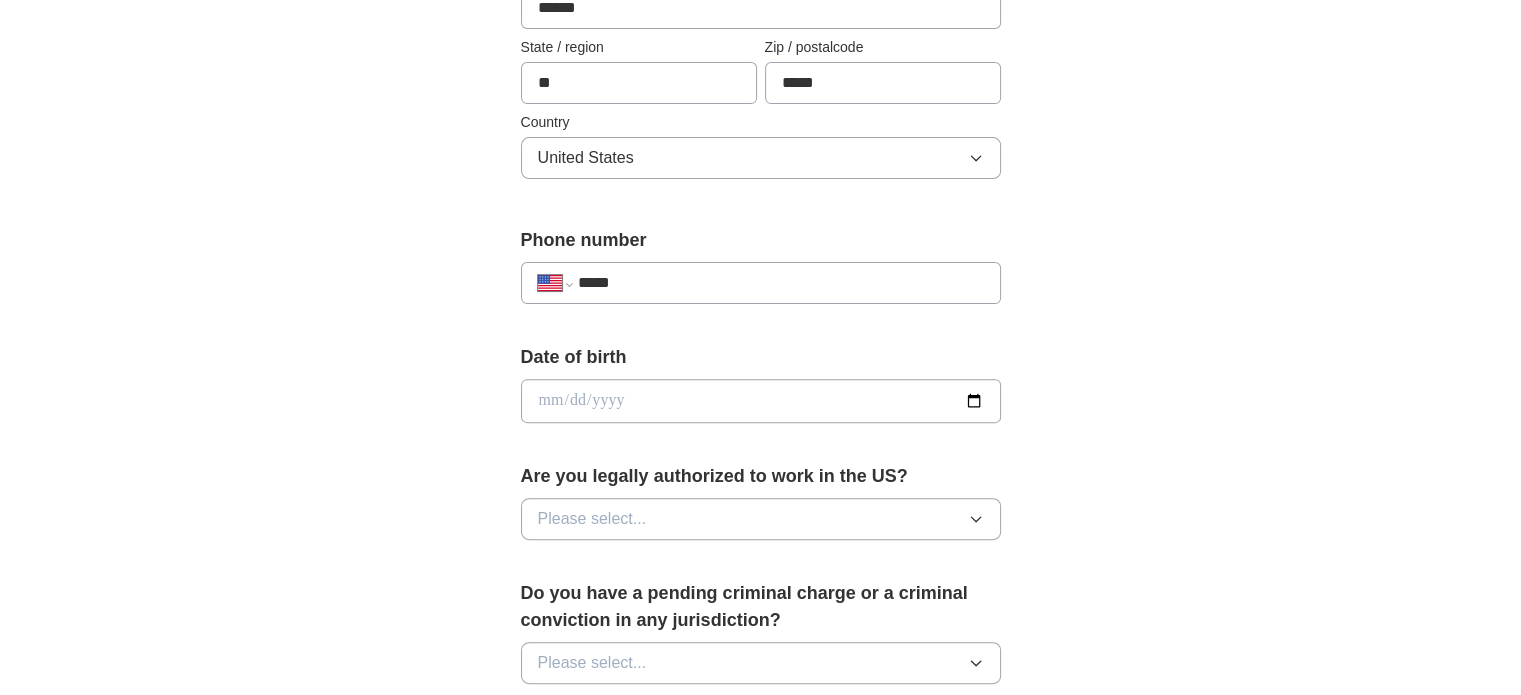 click on "**********" at bounding box center [760, 375] 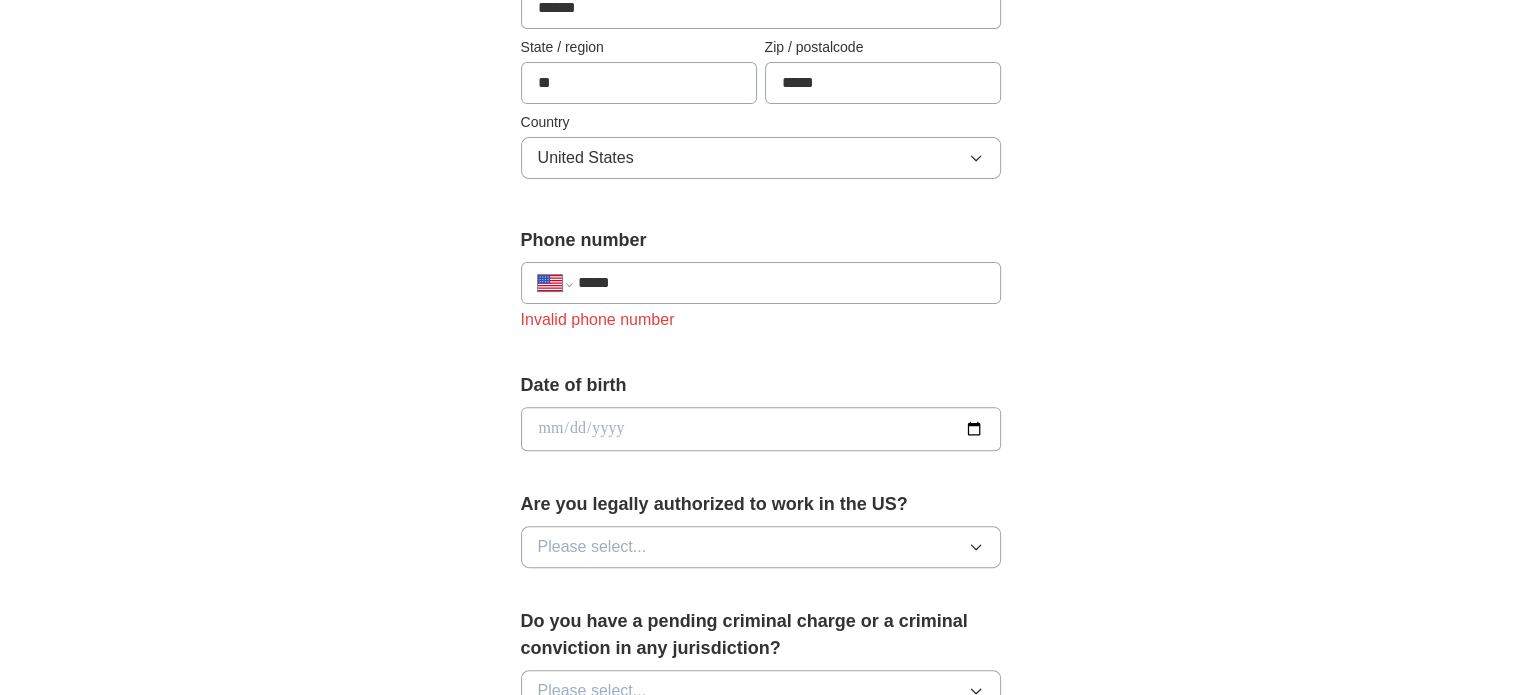 click on "**********" at bounding box center (761, 287) 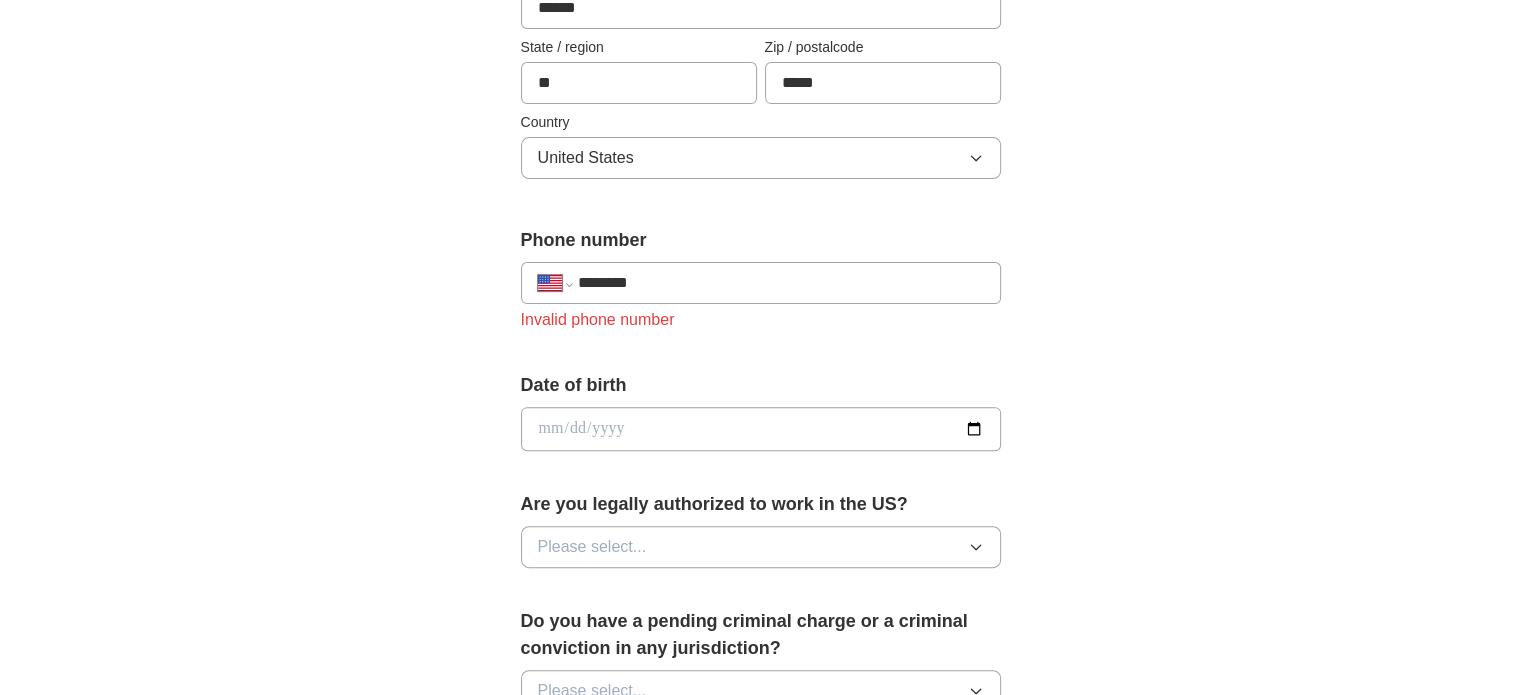 click on "**********" at bounding box center (760, 389) 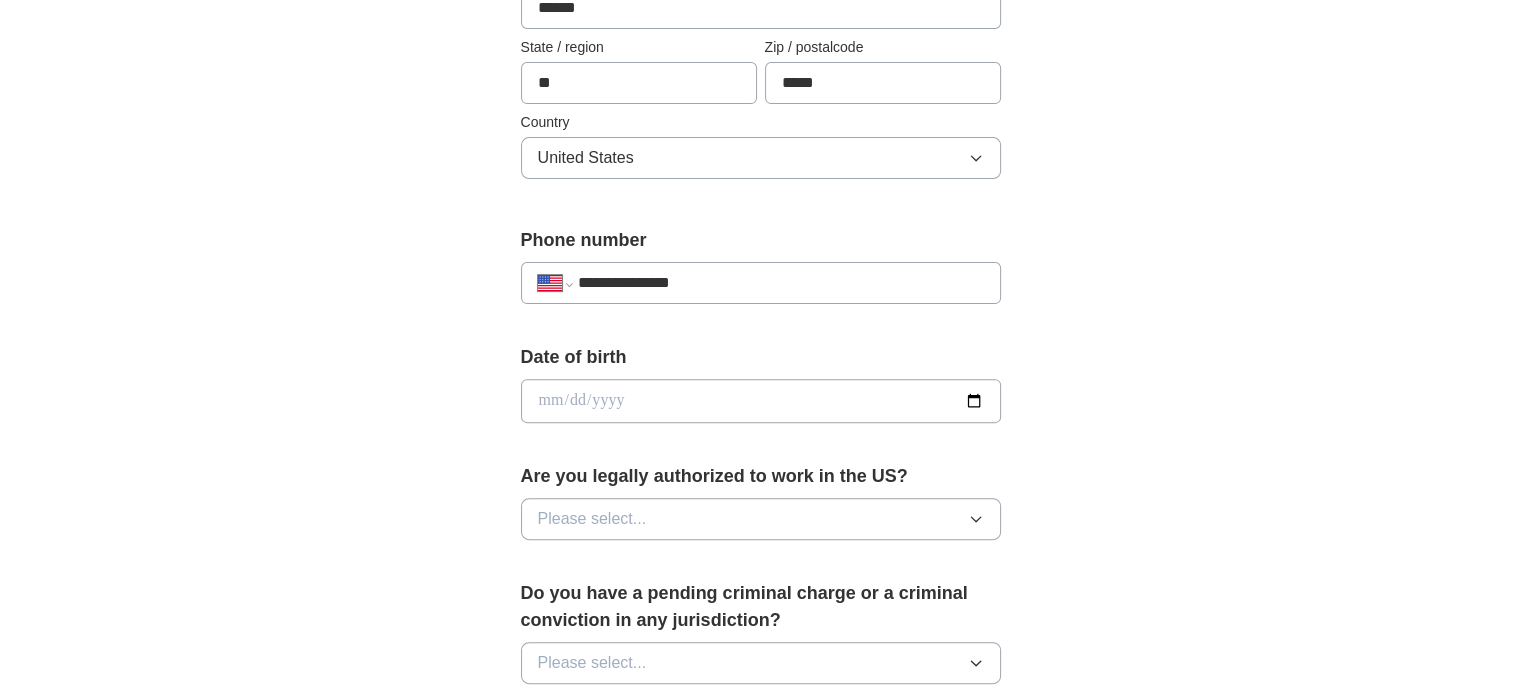type on "**********" 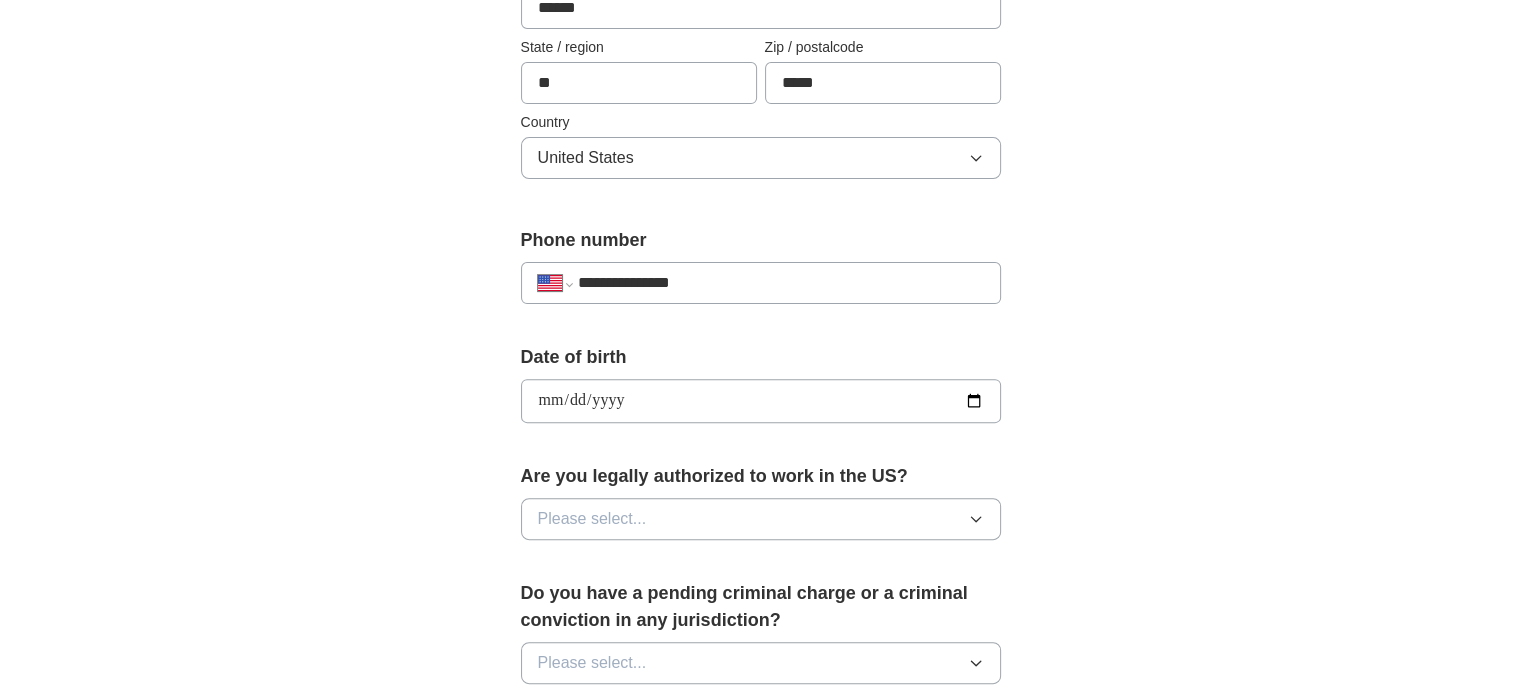 type on "**********" 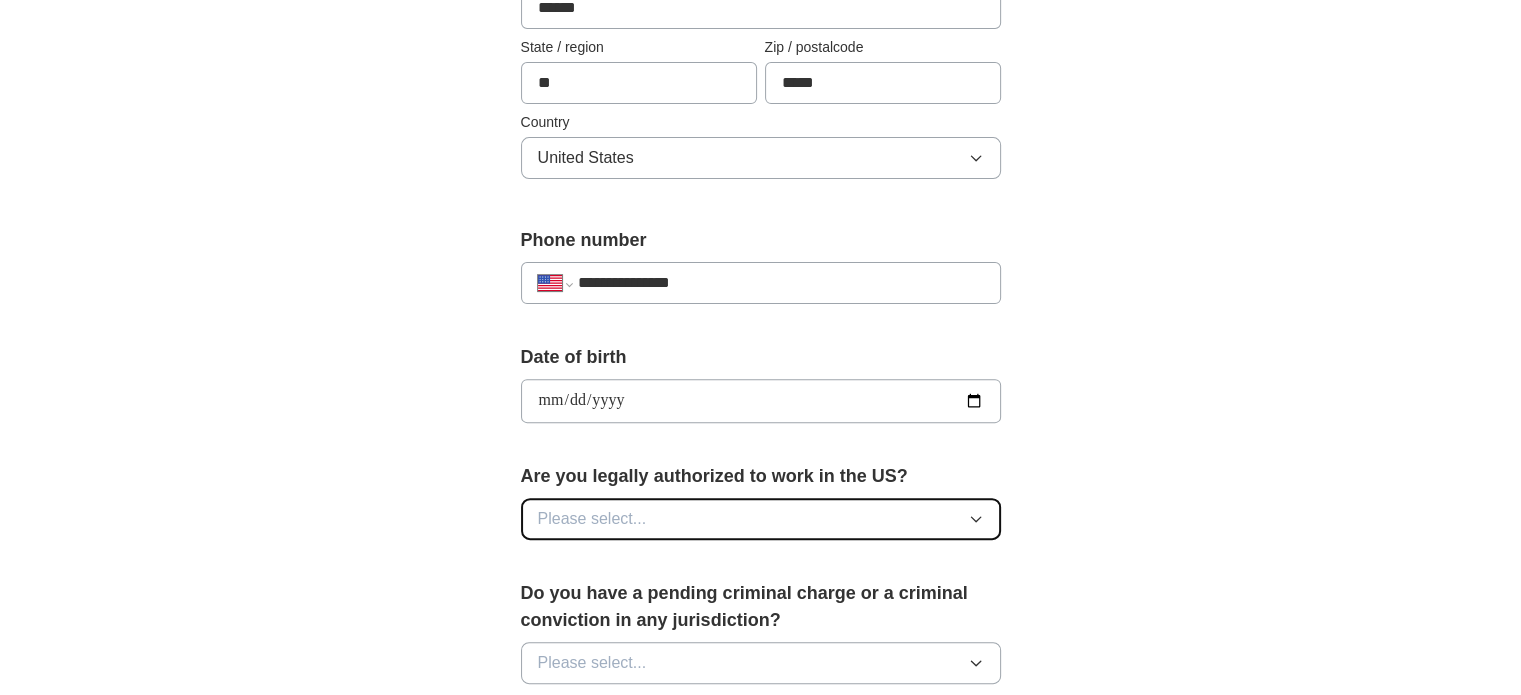 click on "Please select..." at bounding box center (592, 519) 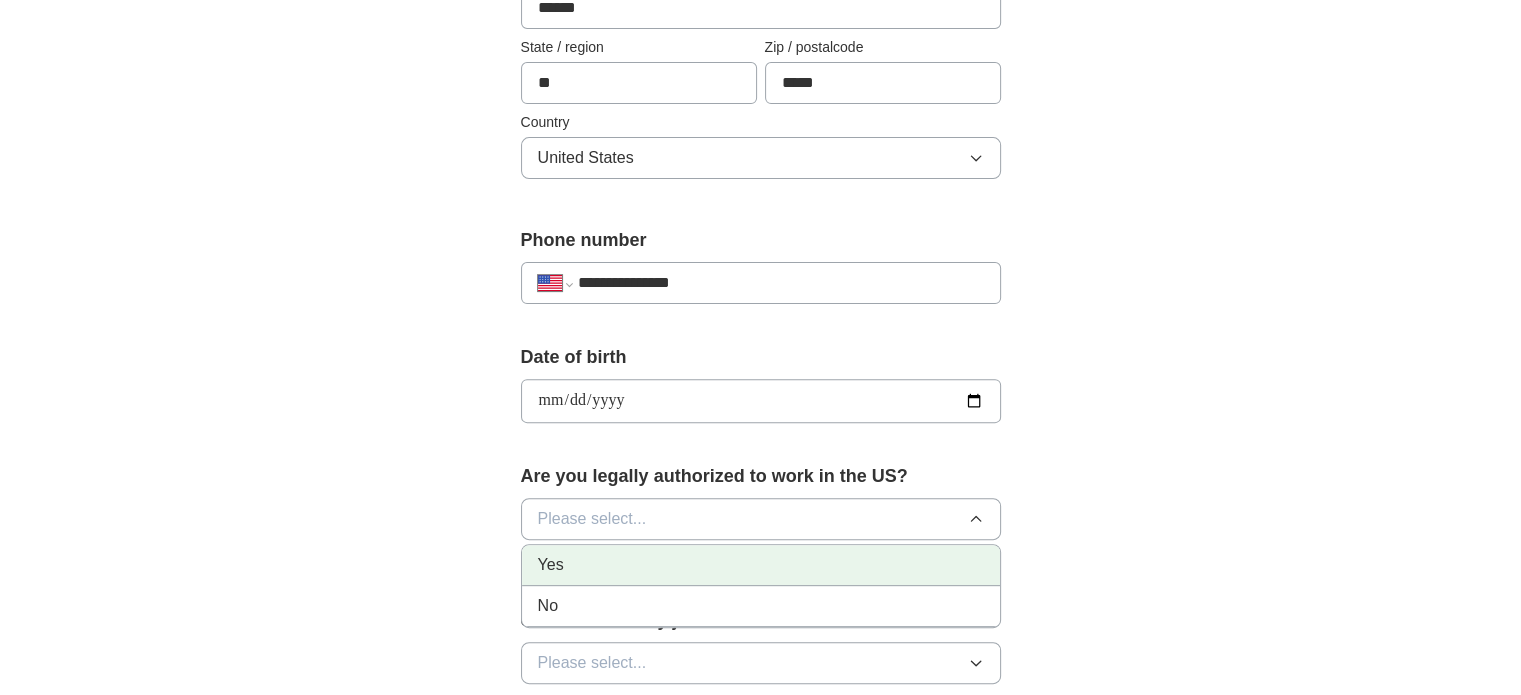 click on "Yes" at bounding box center [761, 565] 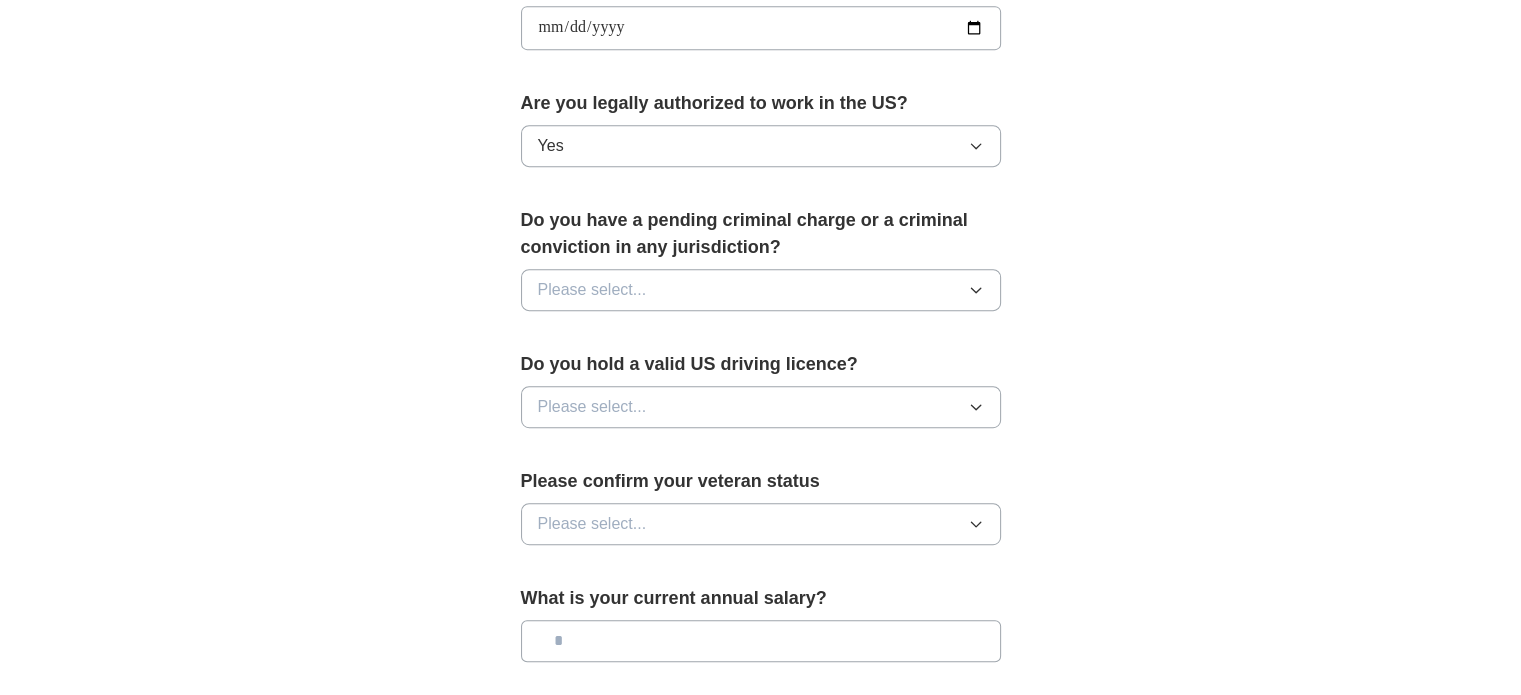 scroll, scrollTop: 964, scrollLeft: 0, axis: vertical 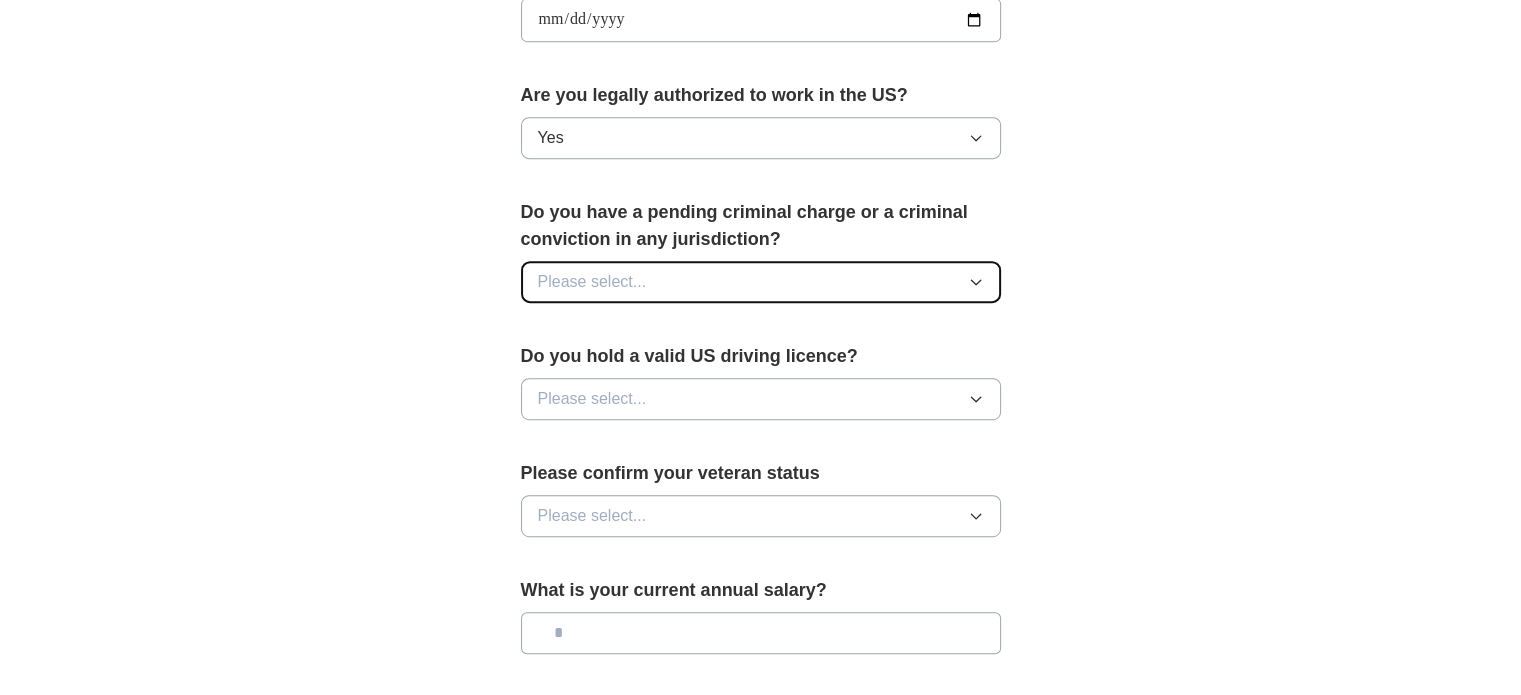 click on "Please select..." at bounding box center [592, 282] 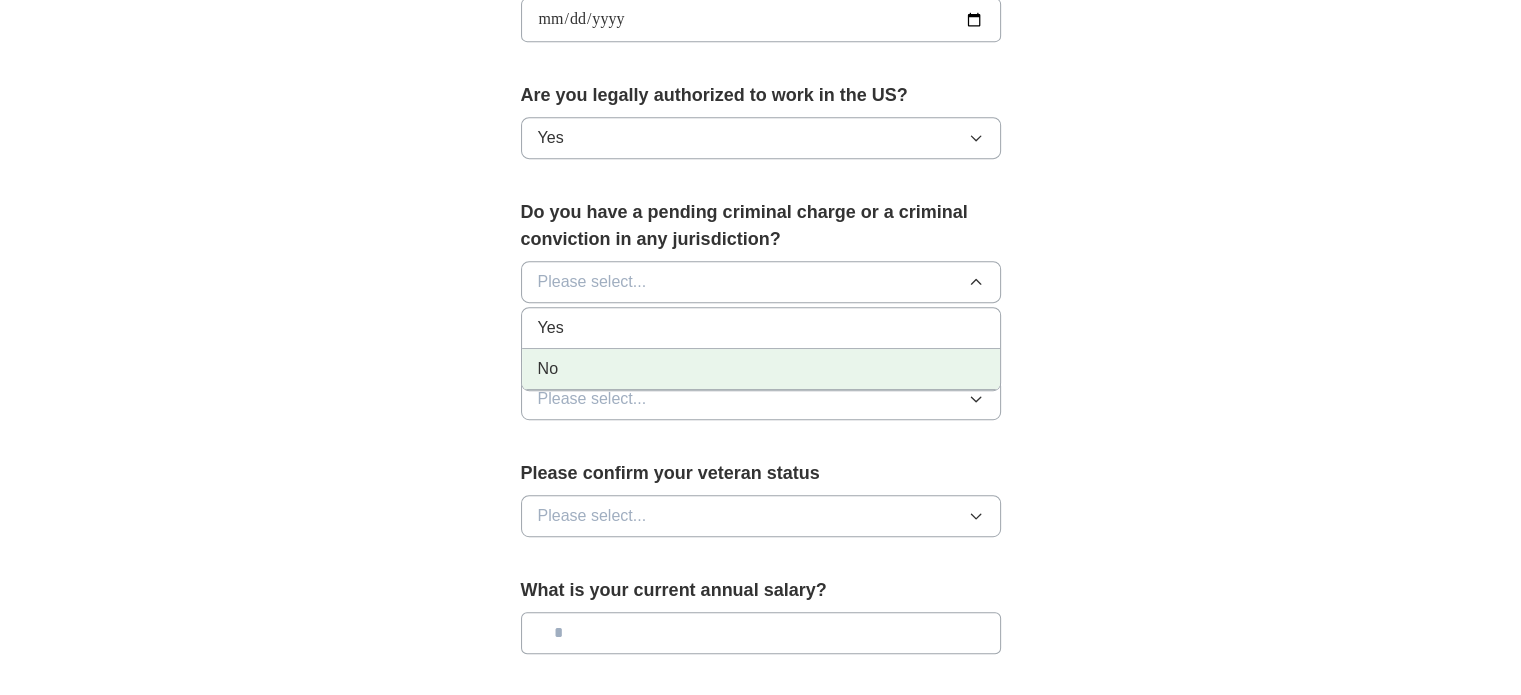 click on "No" at bounding box center [548, 369] 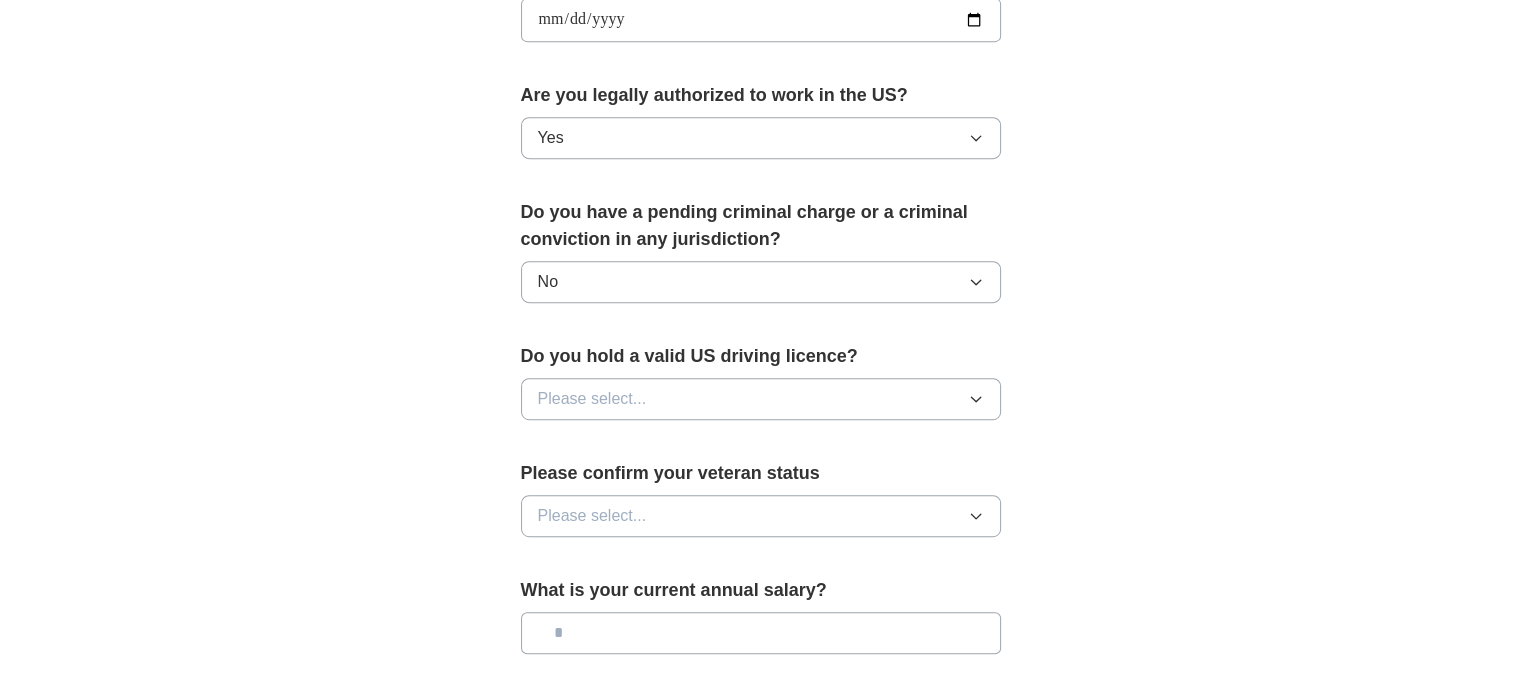 click on "Please select..." at bounding box center (592, 399) 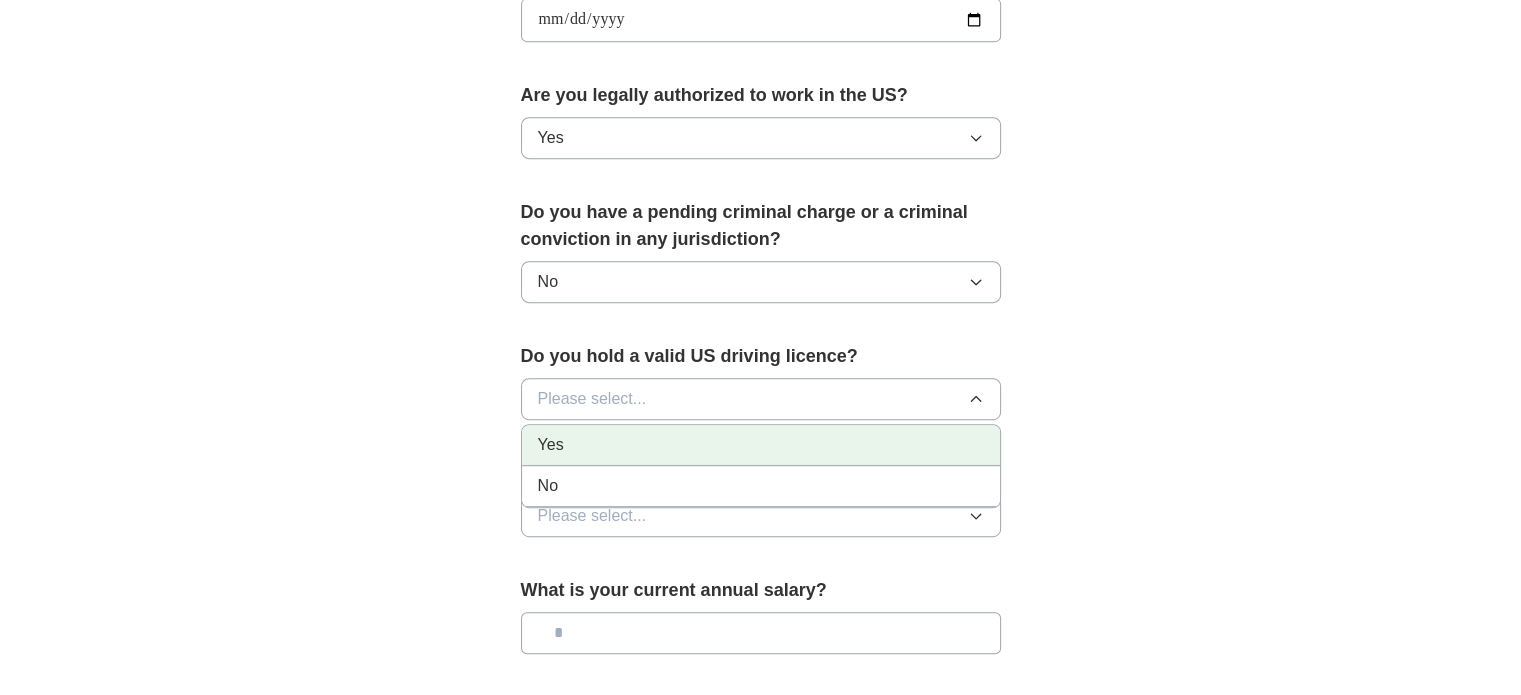 click on "Yes" at bounding box center [761, 445] 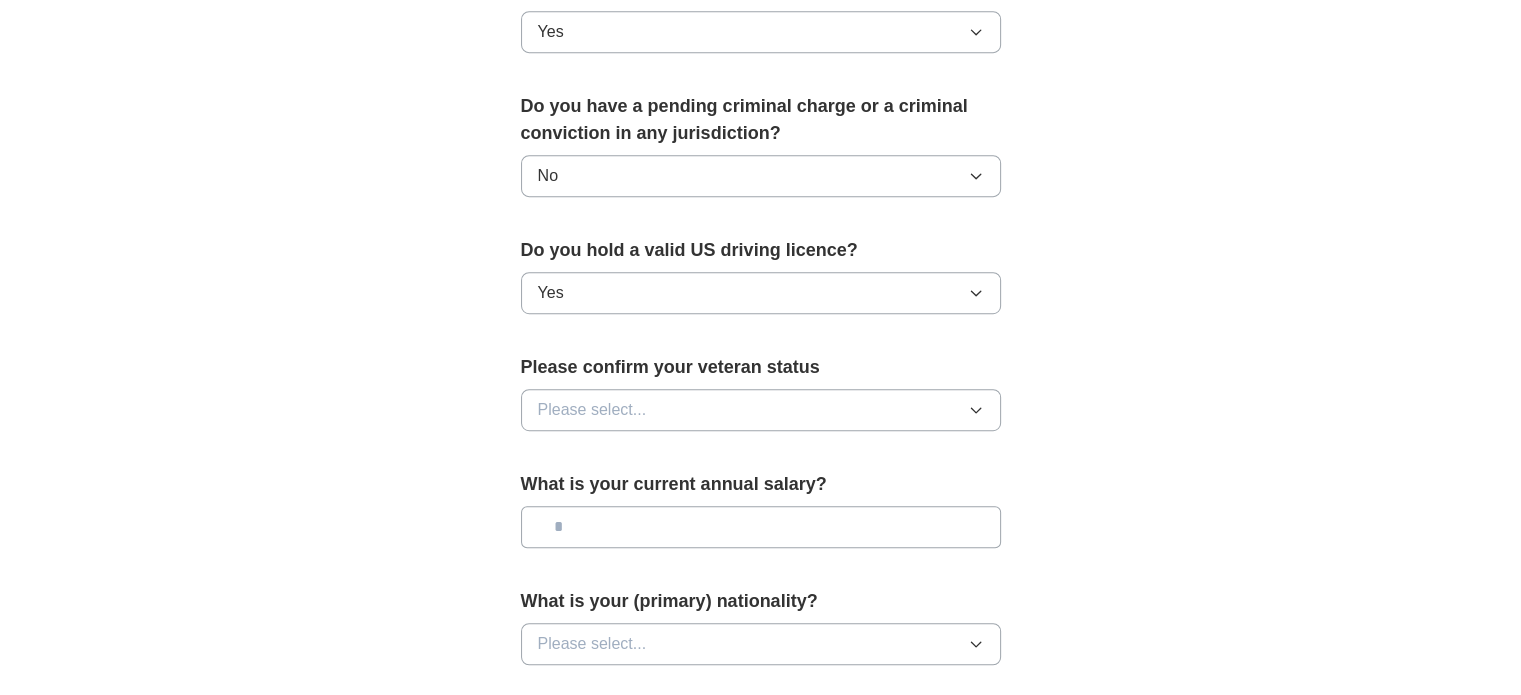 scroll, scrollTop: 1077, scrollLeft: 0, axis: vertical 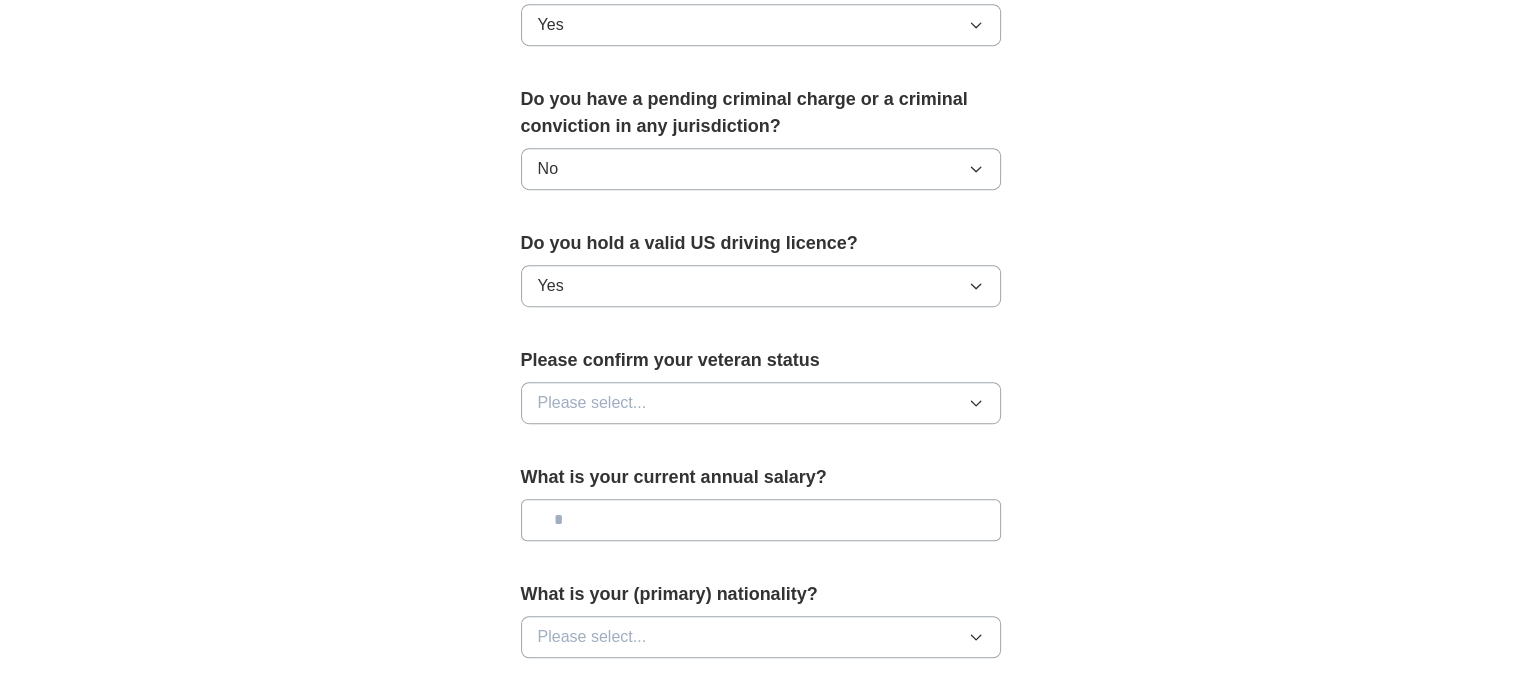 click on "Please select..." at bounding box center (592, 403) 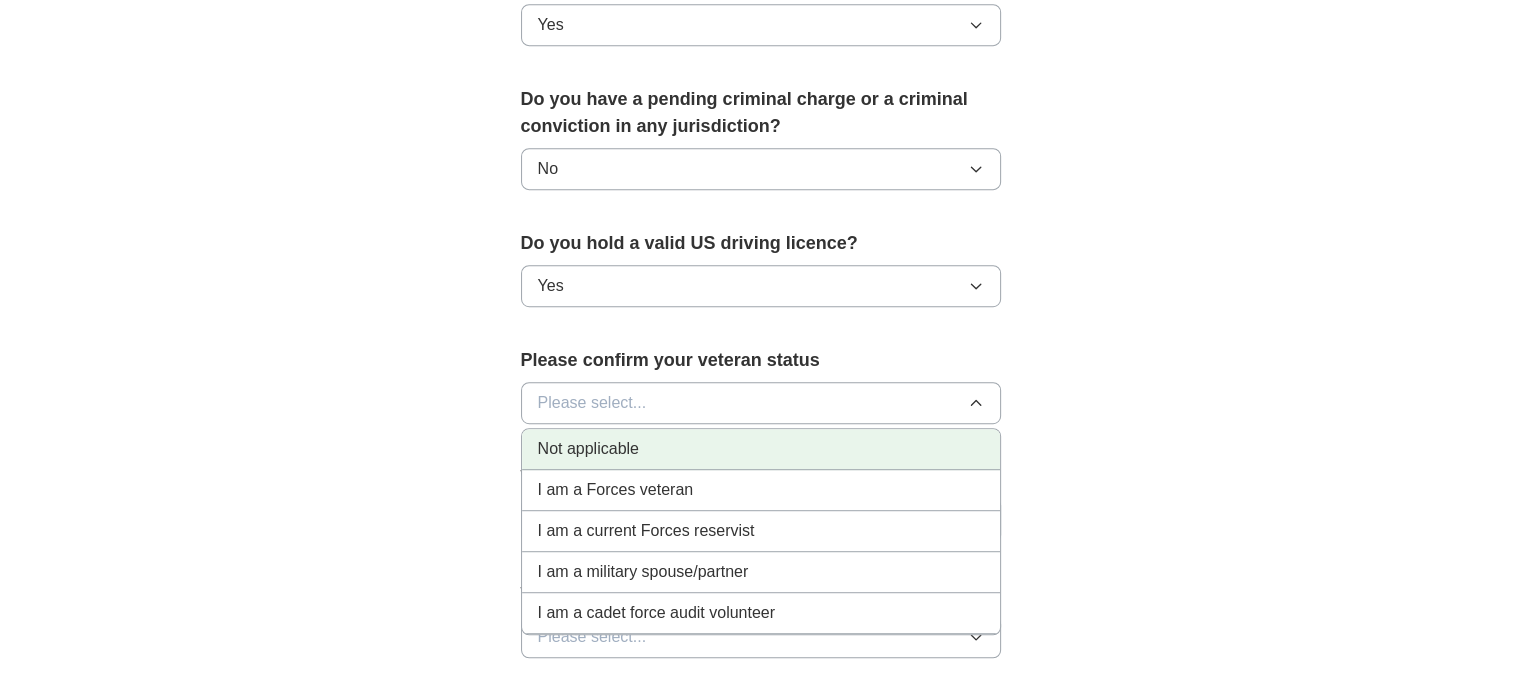 click on "Not applicable" at bounding box center [588, 449] 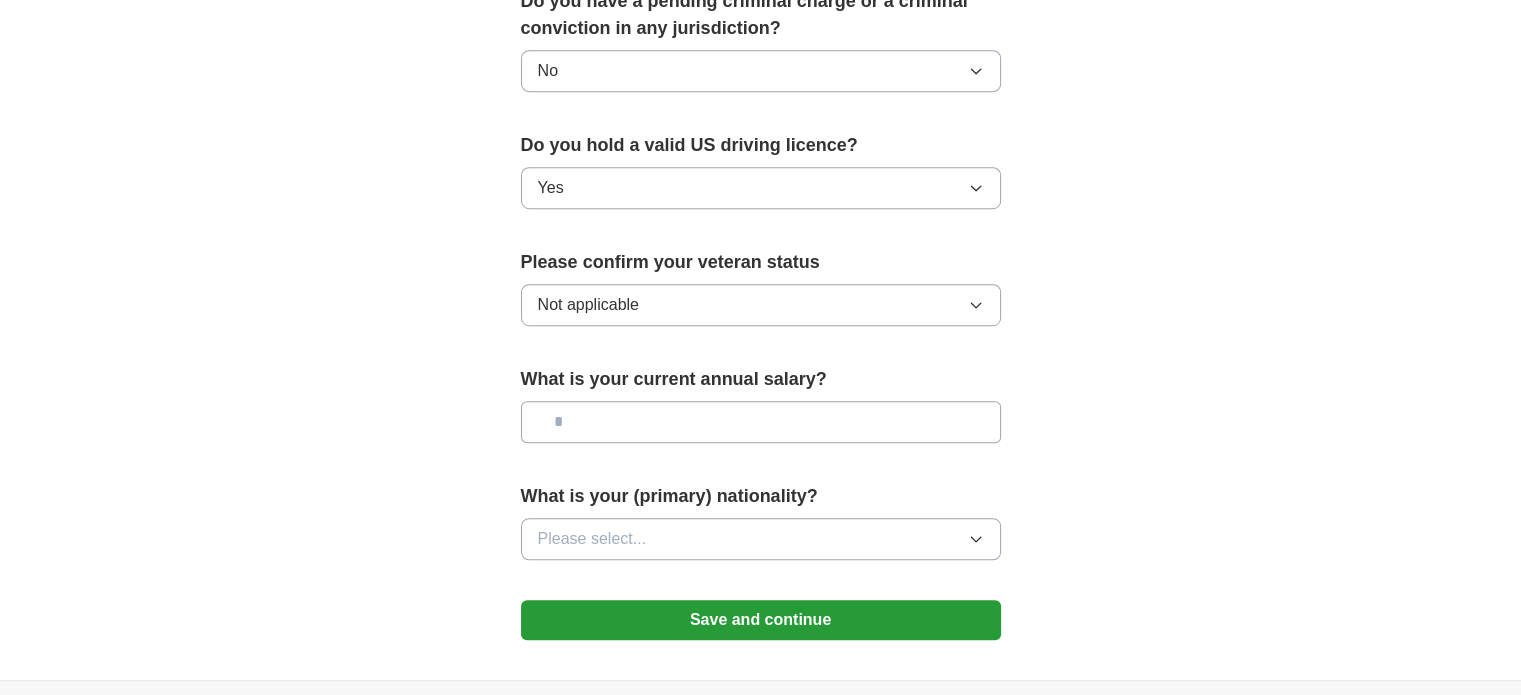 scroll, scrollTop: 1192, scrollLeft: 0, axis: vertical 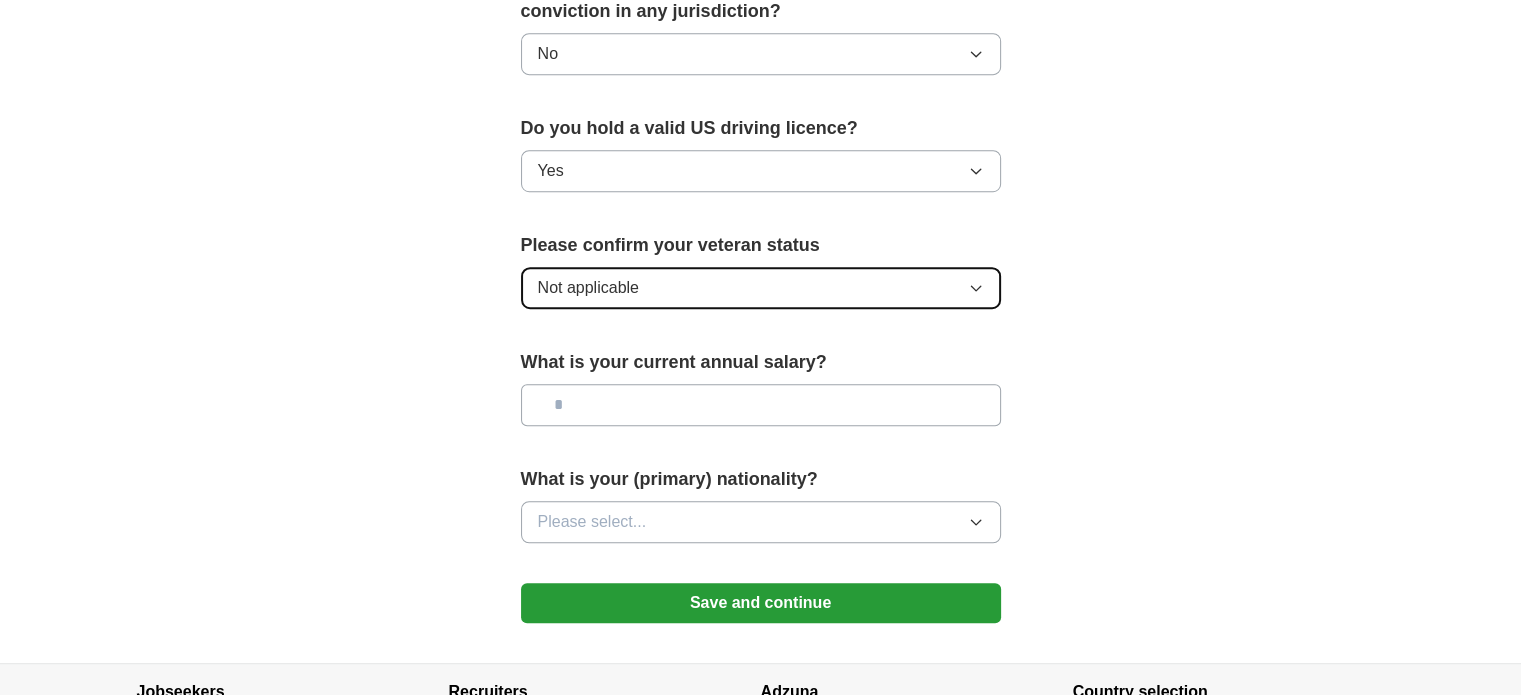 click on "Not applicable" at bounding box center [588, 288] 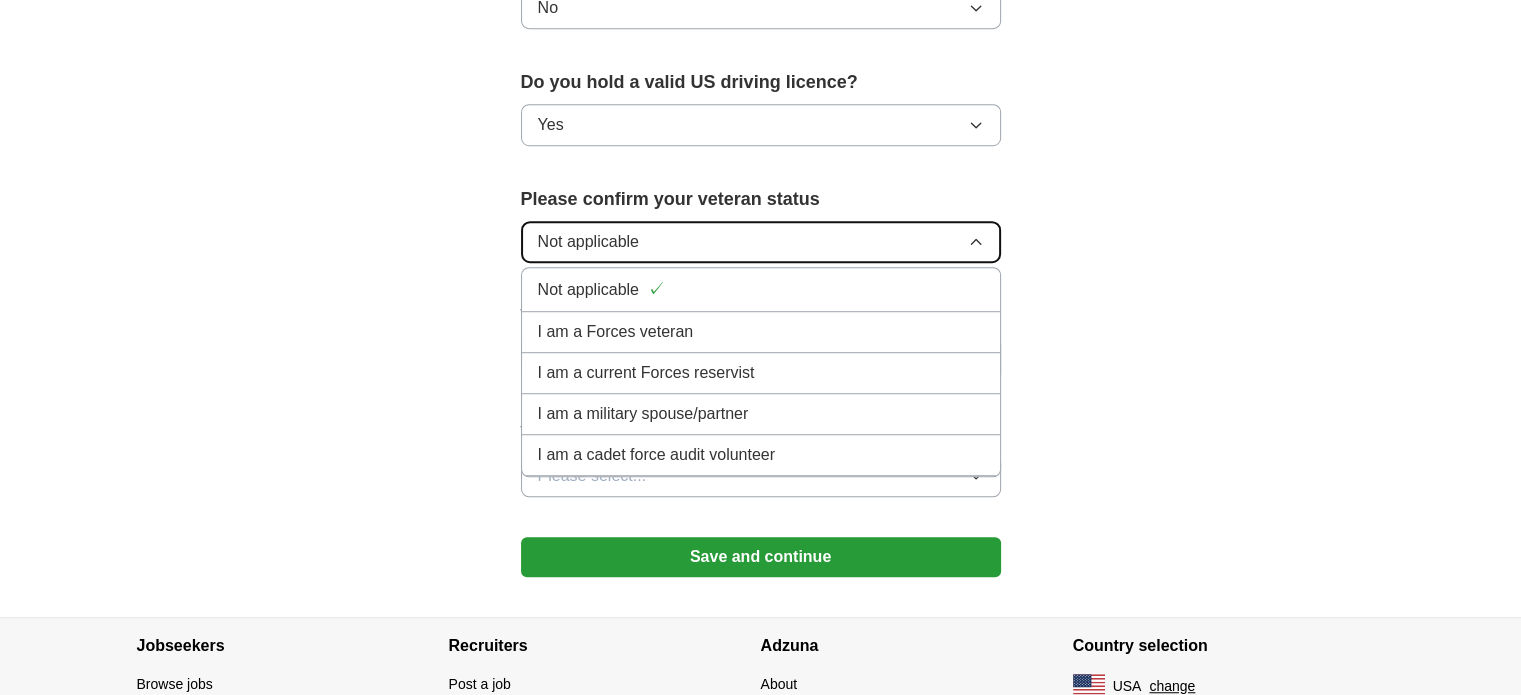 scroll, scrollTop: 1226, scrollLeft: 0, axis: vertical 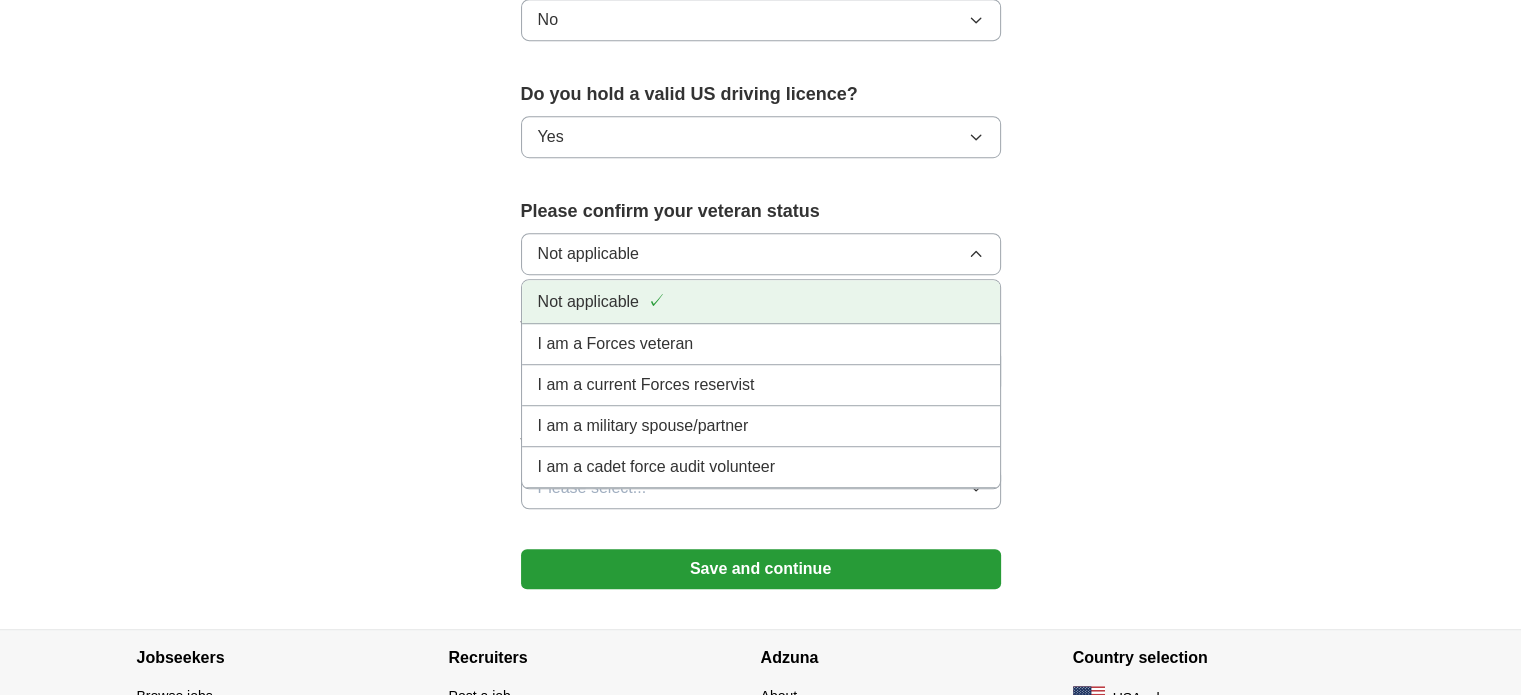 click on "Not applicable" at bounding box center (588, 302) 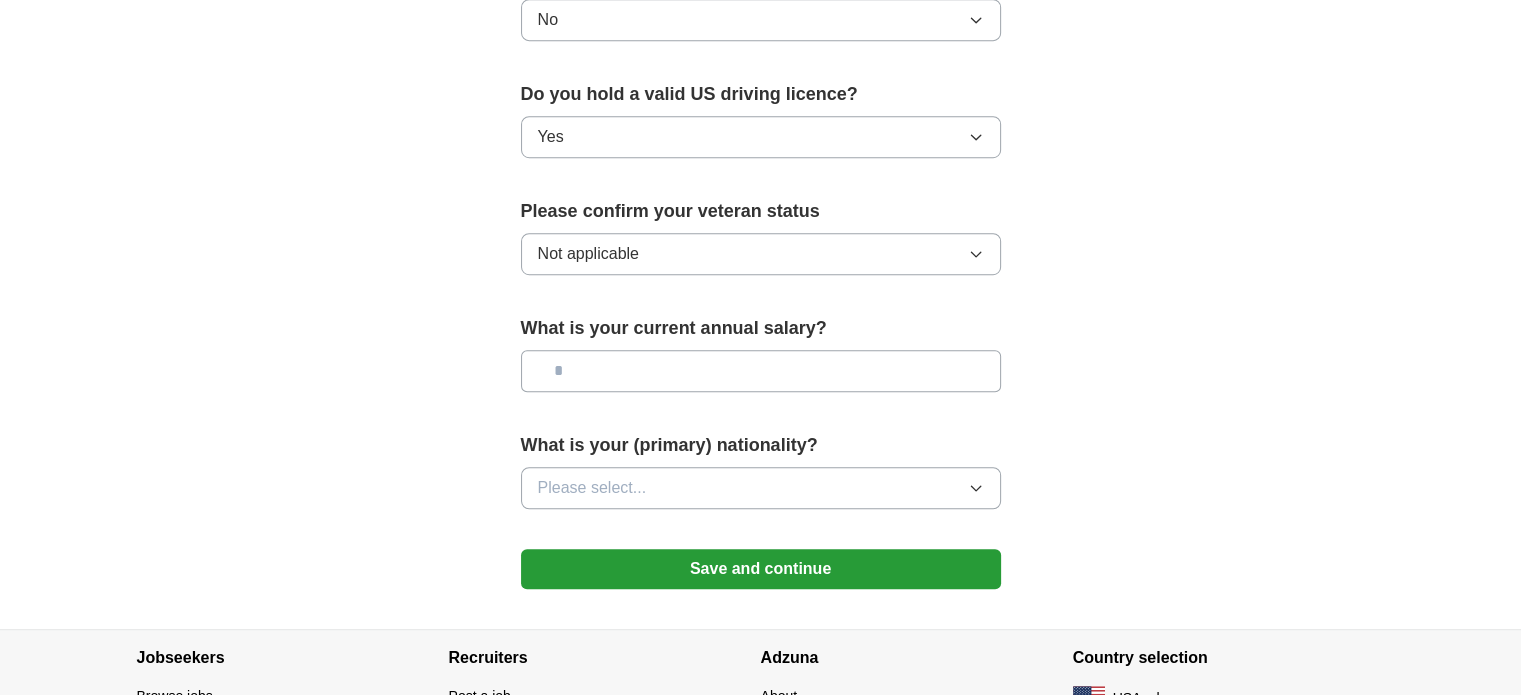 click at bounding box center [761, 371] 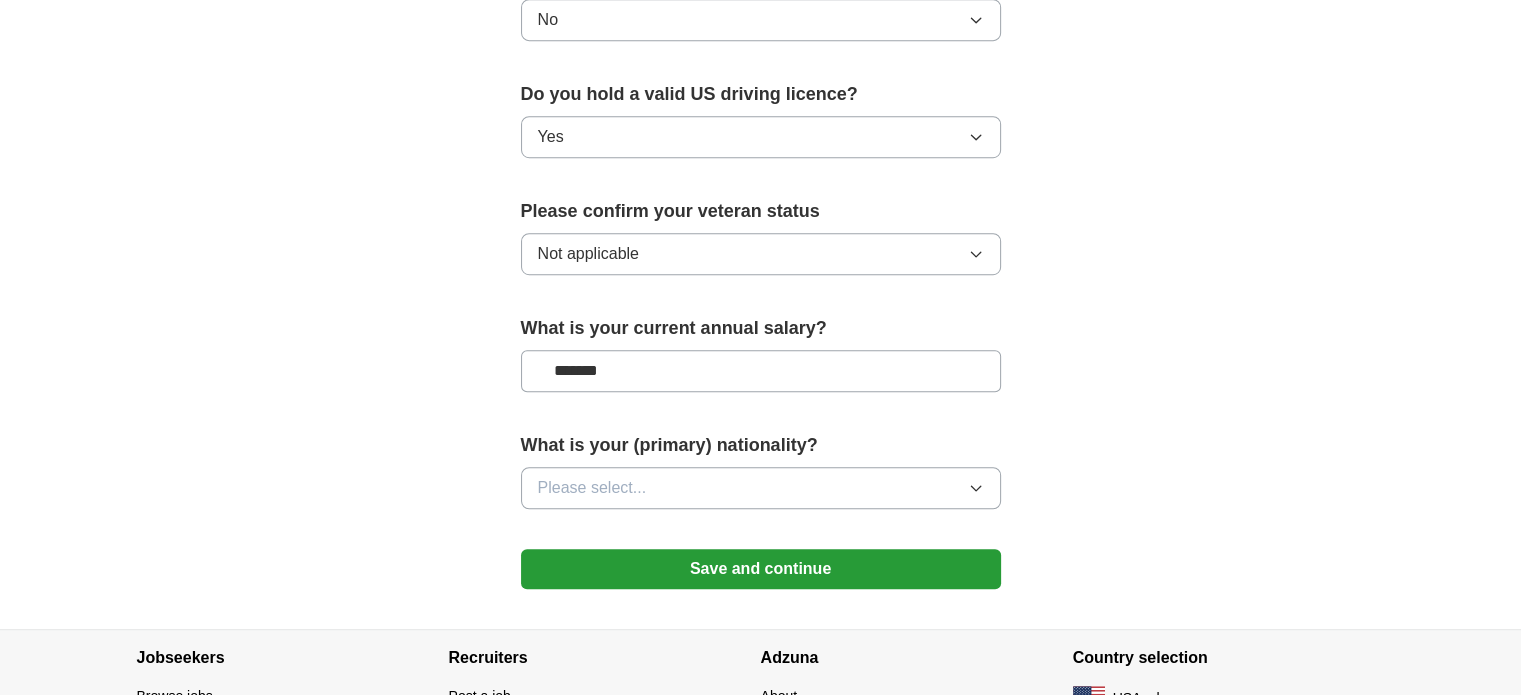 type on "*******" 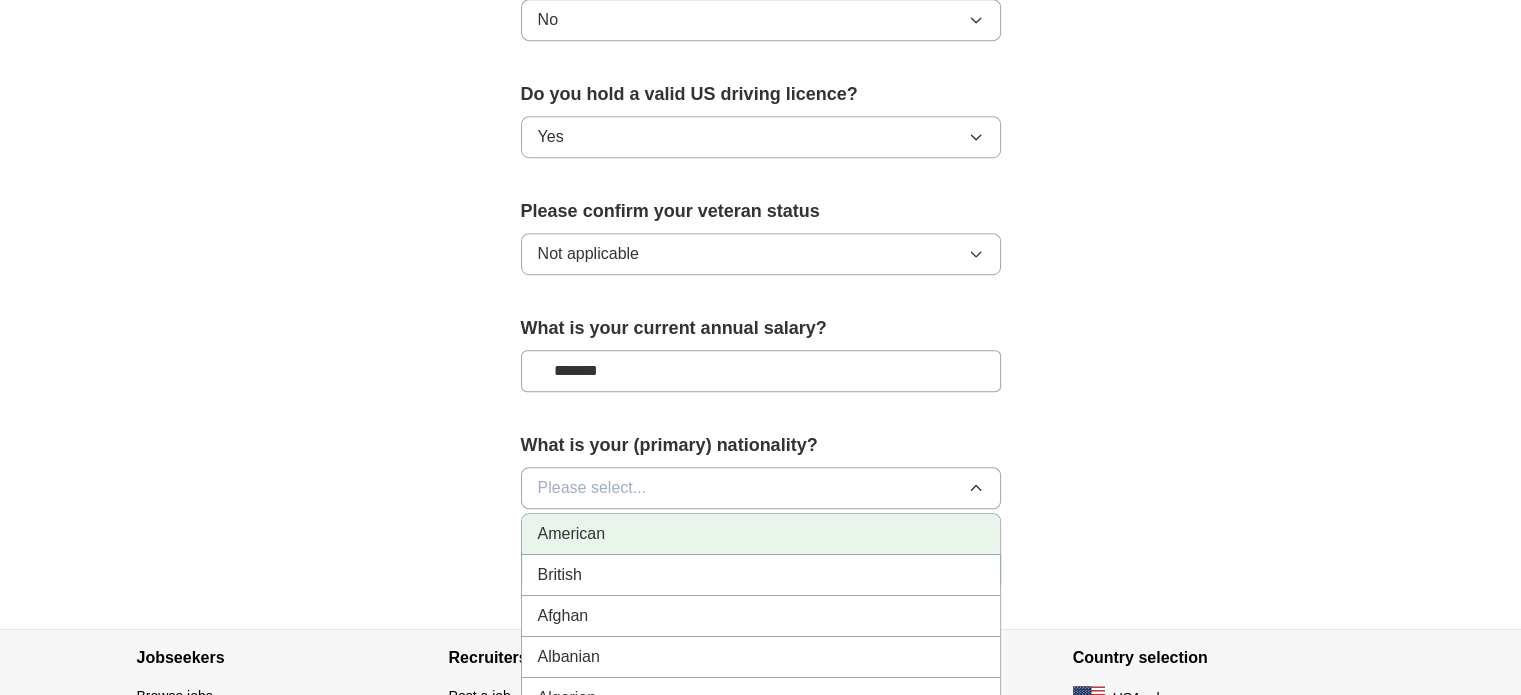 click on "American" at bounding box center [761, 534] 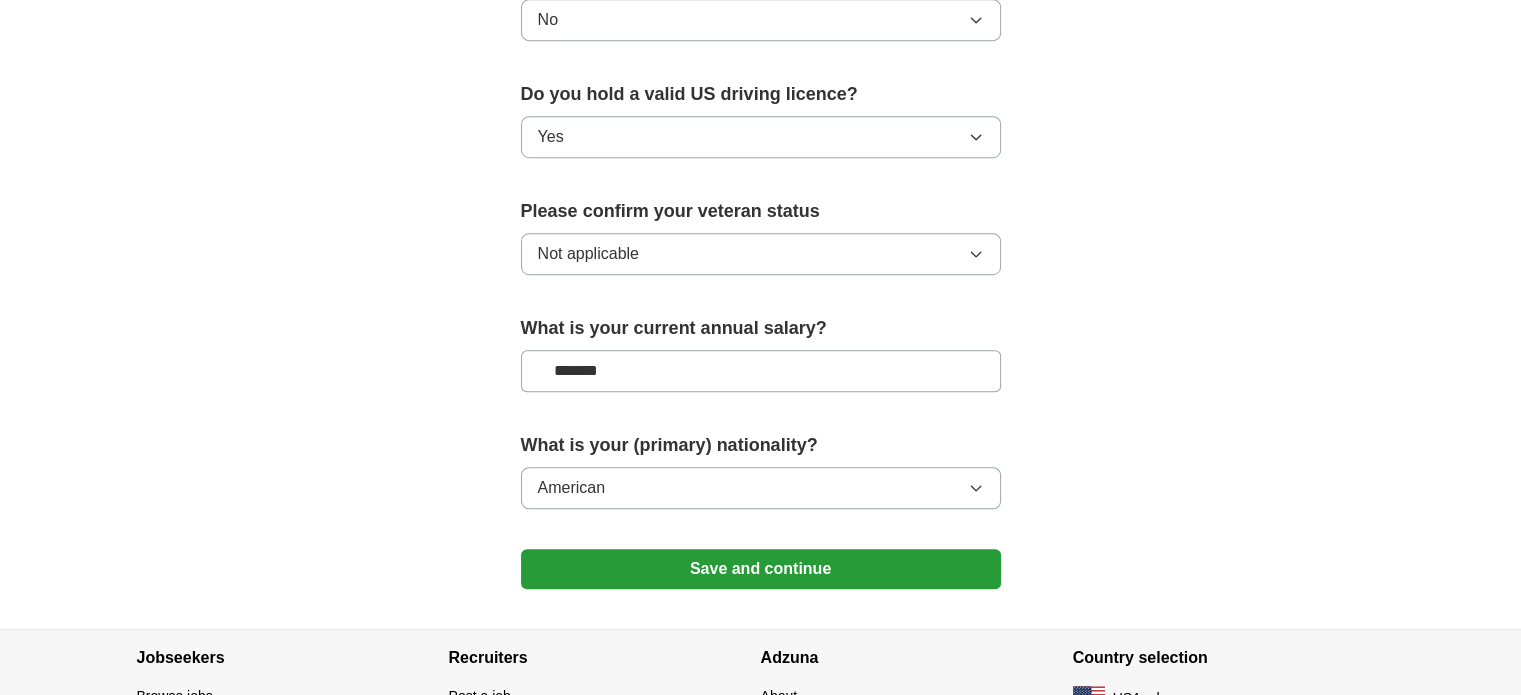 click on "**********" at bounding box center [761, -212] 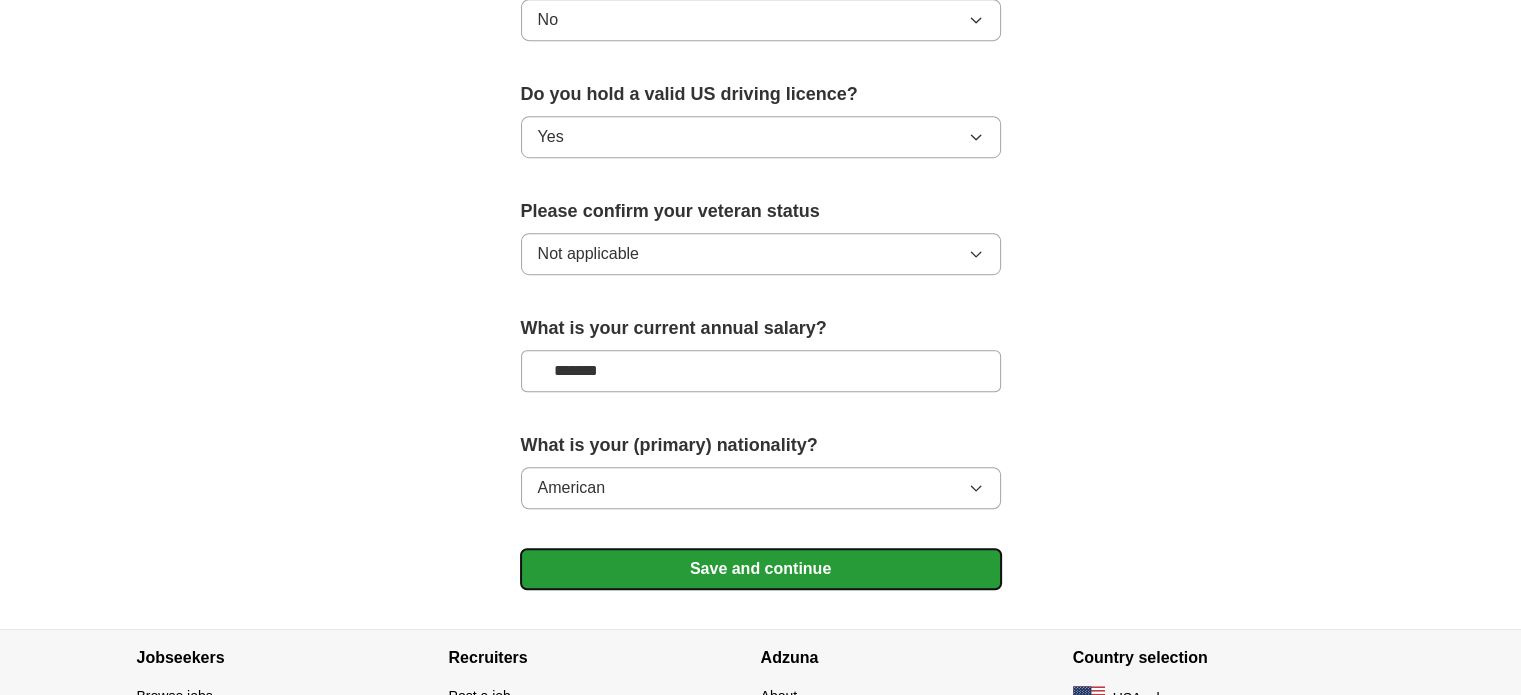 click on "Save and continue" at bounding box center (761, 569) 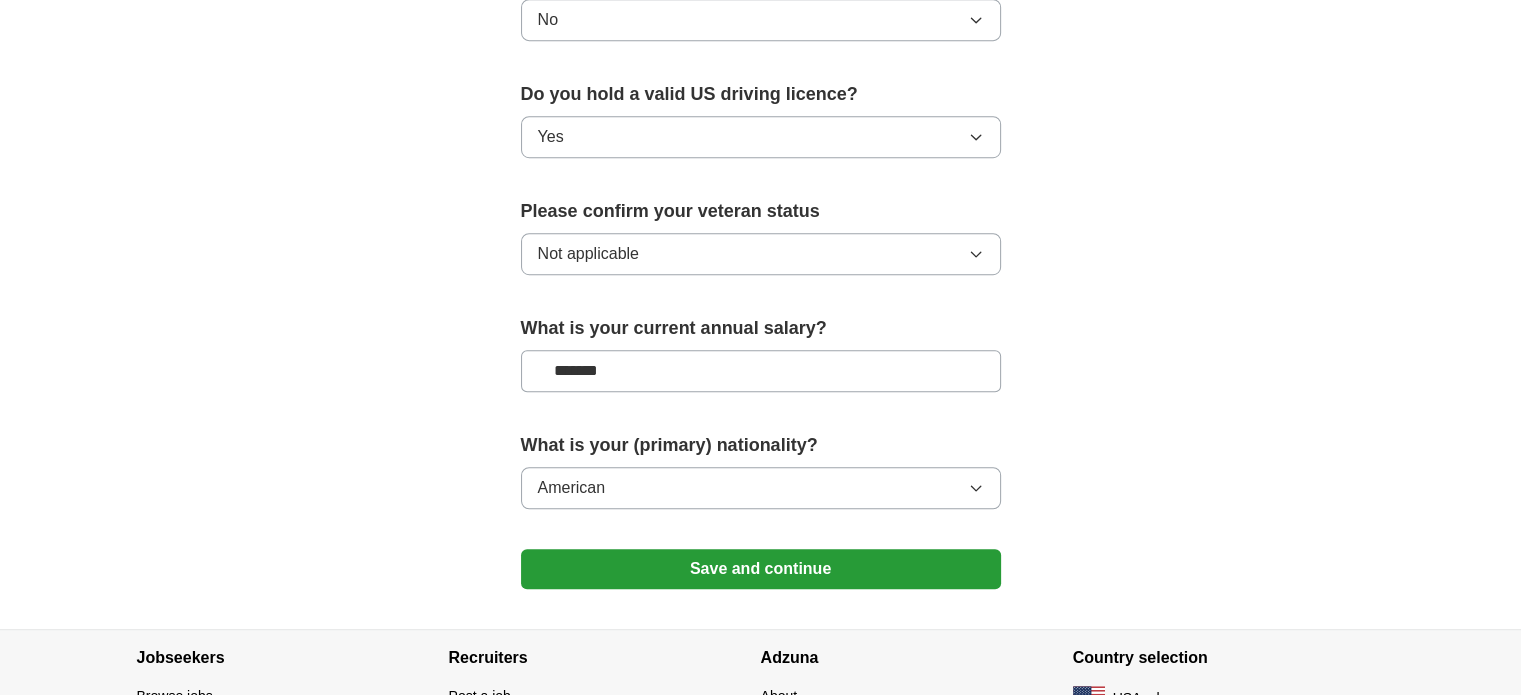 click on "Save and continue" at bounding box center (761, 569) 